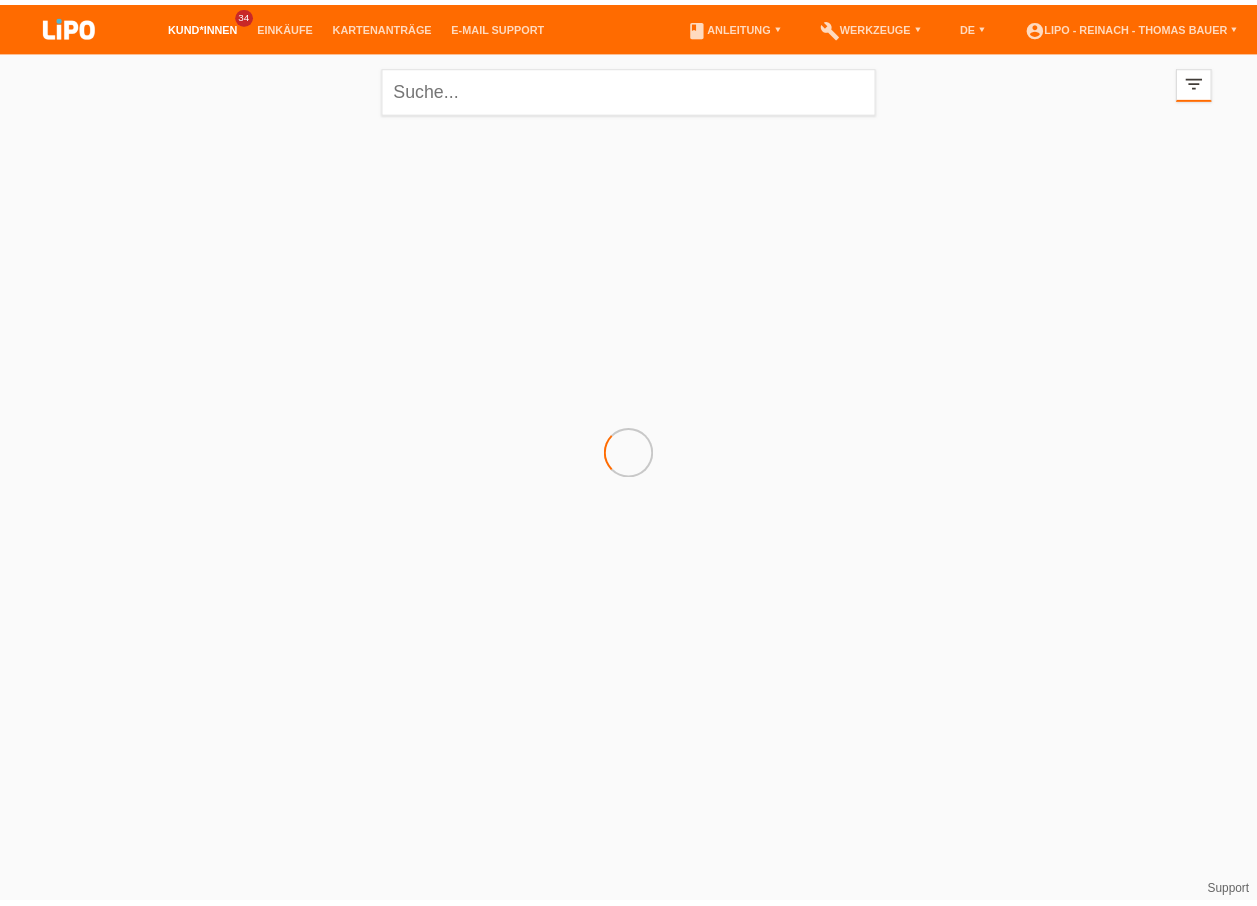 scroll, scrollTop: 0, scrollLeft: 0, axis: both 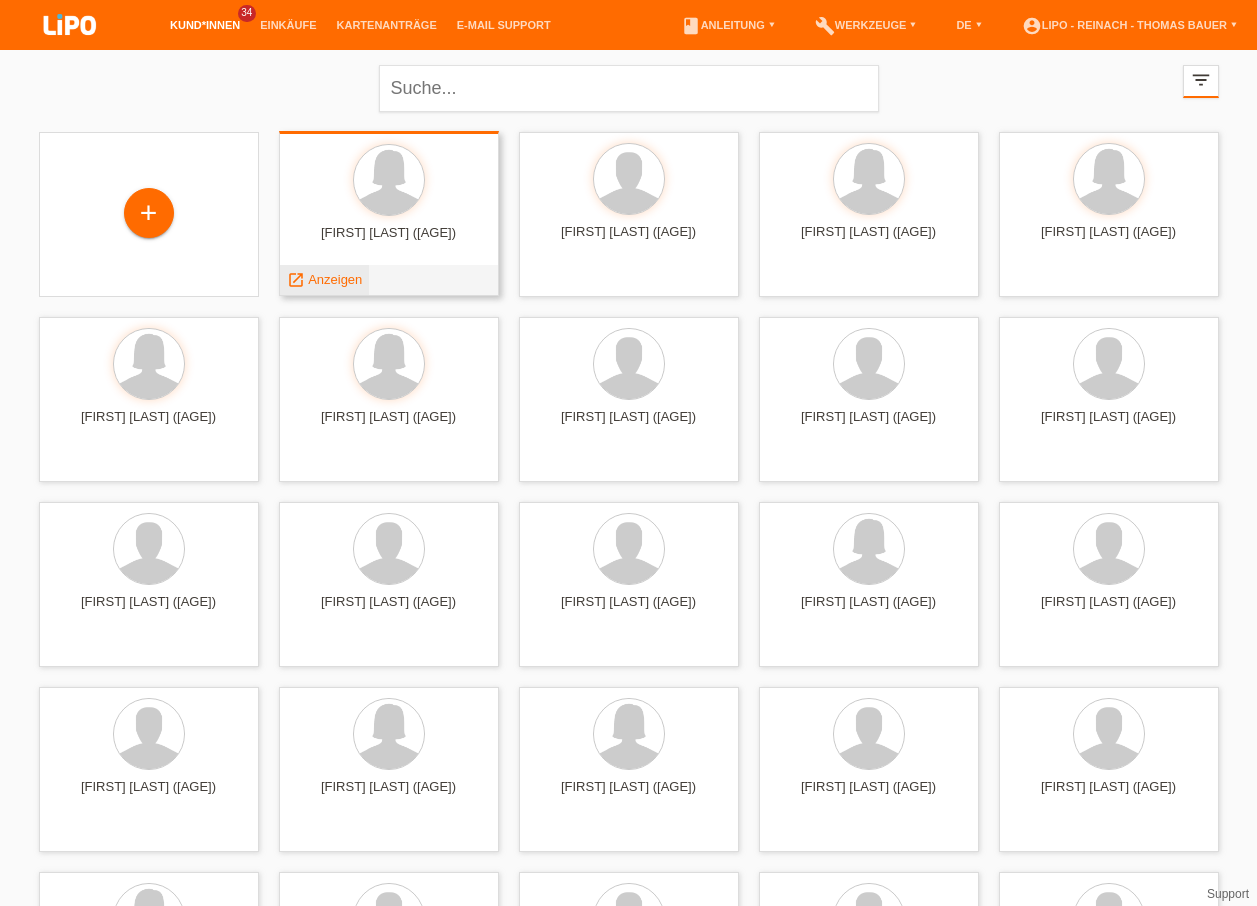 click on "Anzeigen" at bounding box center (335, 279) 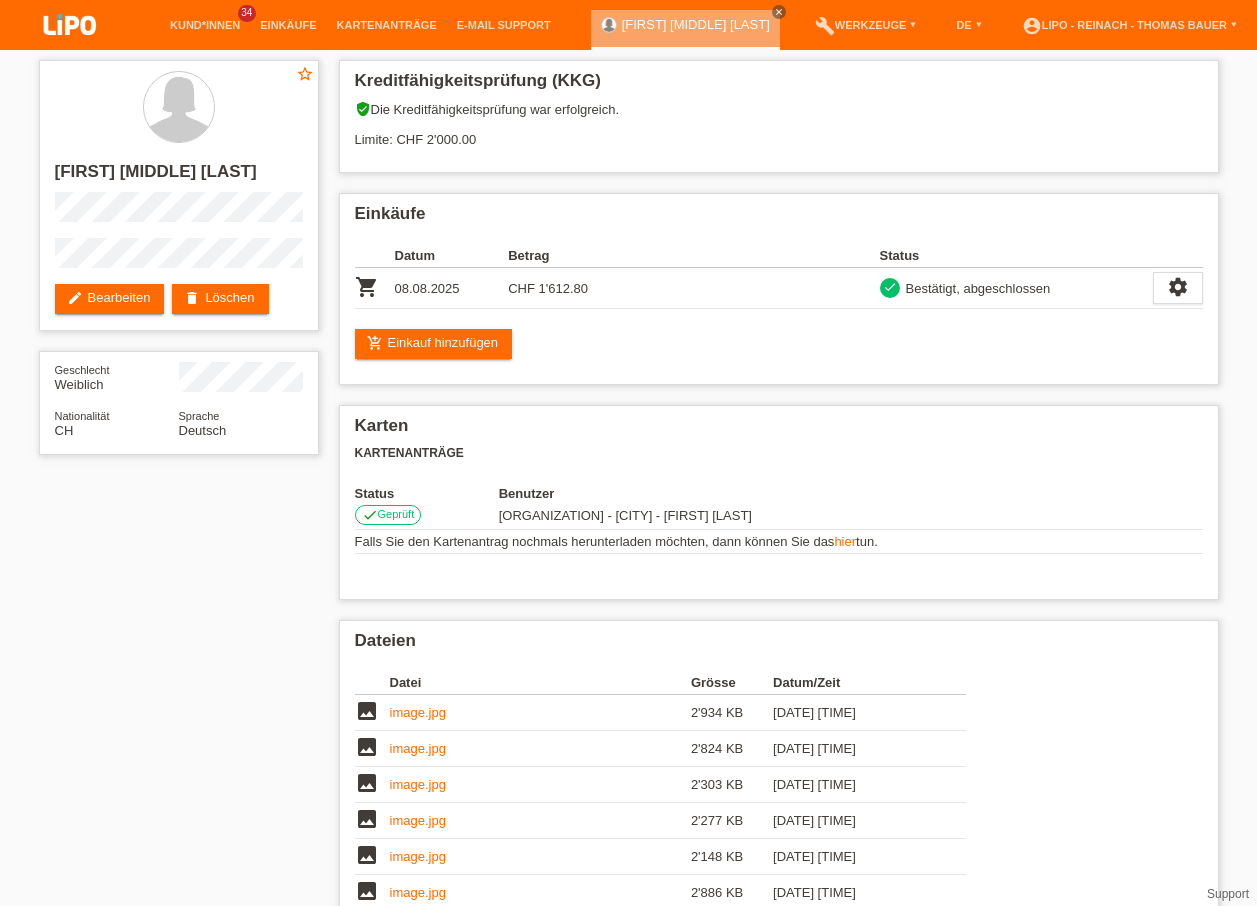 scroll, scrollTop: 0, scrollLeft: 0, axis: both 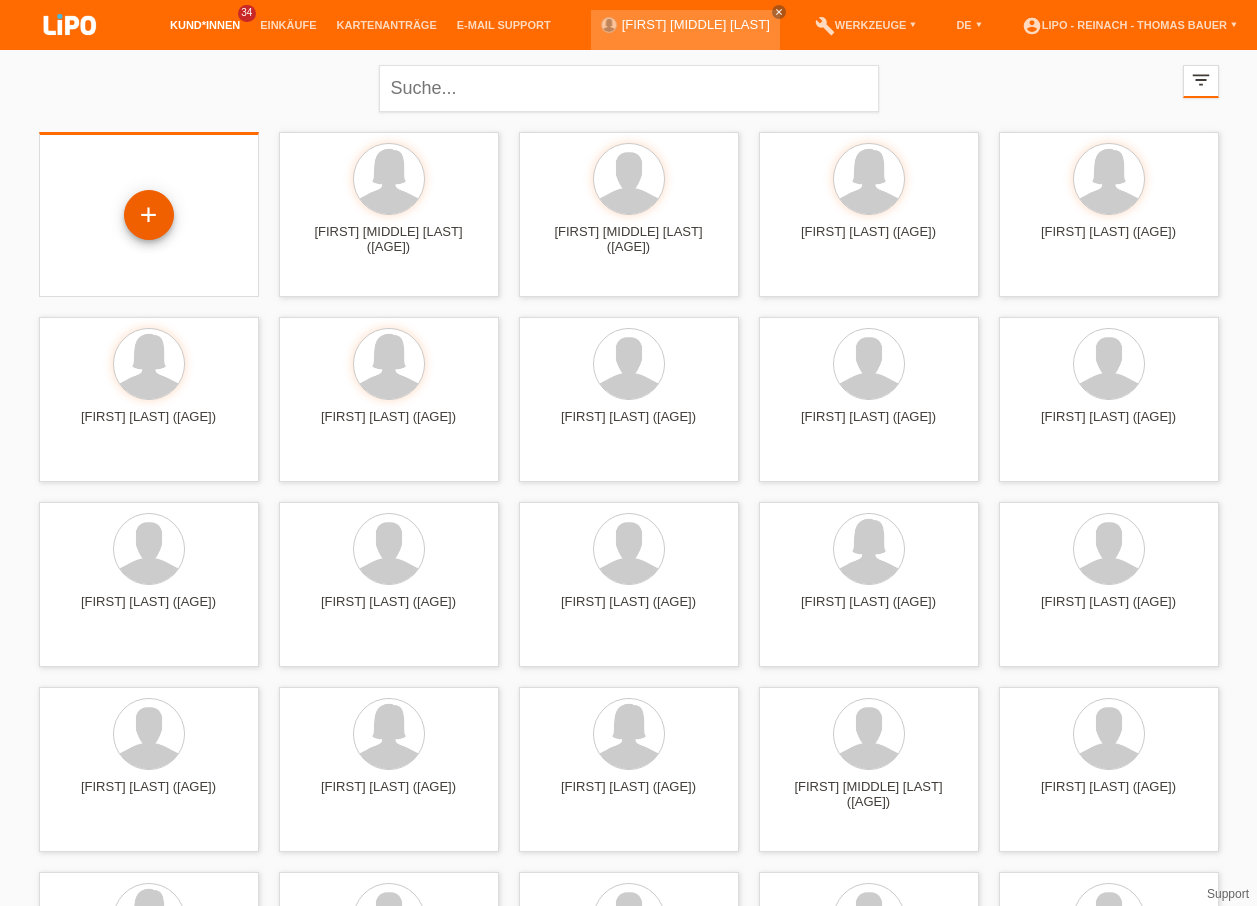 click on "+" at bounding box center (149, 215) 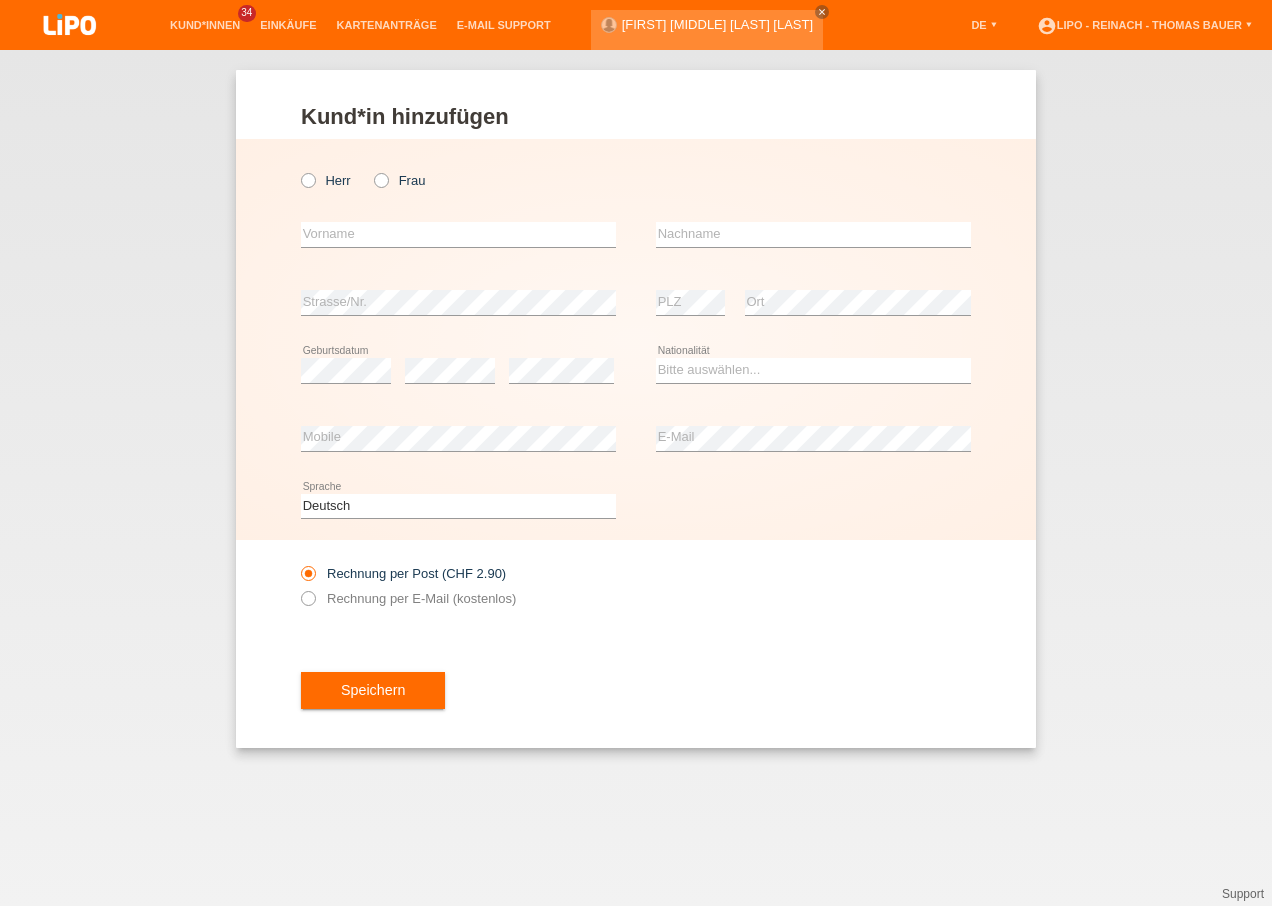 scroll, scrollTop: 0, scrollLeft: 0, axis: both 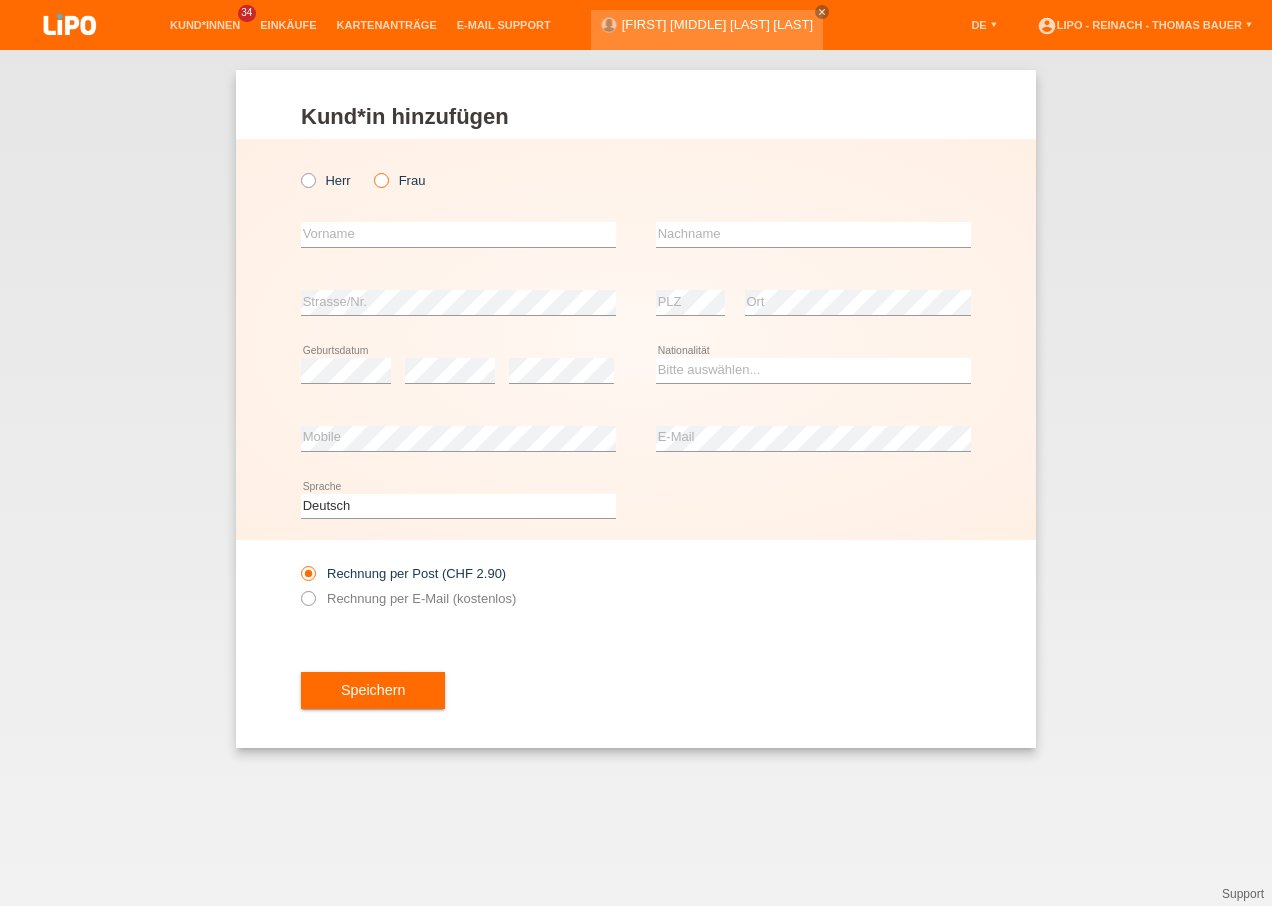 click at bounding box center (371, 170) 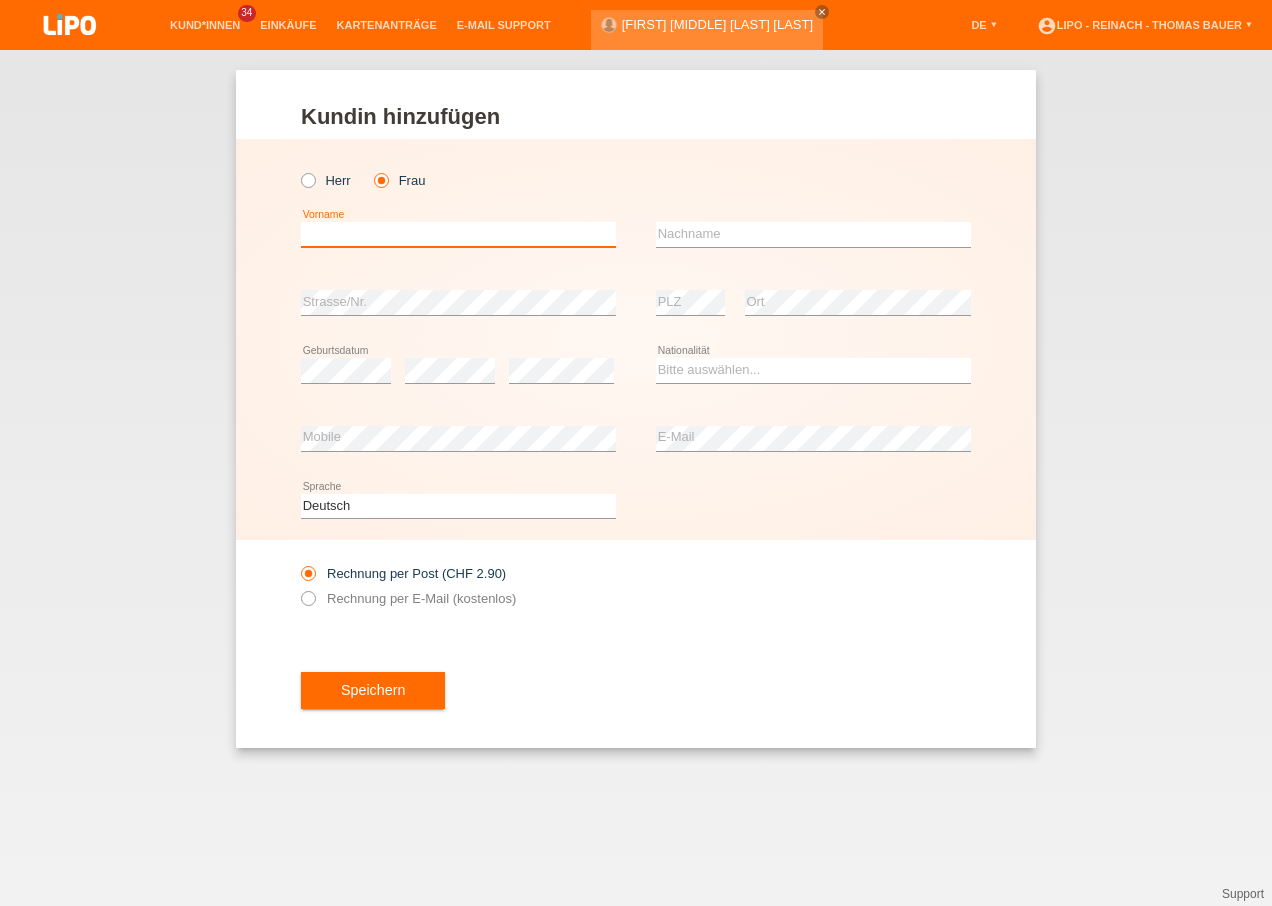 click at bounding box center (458, 234) 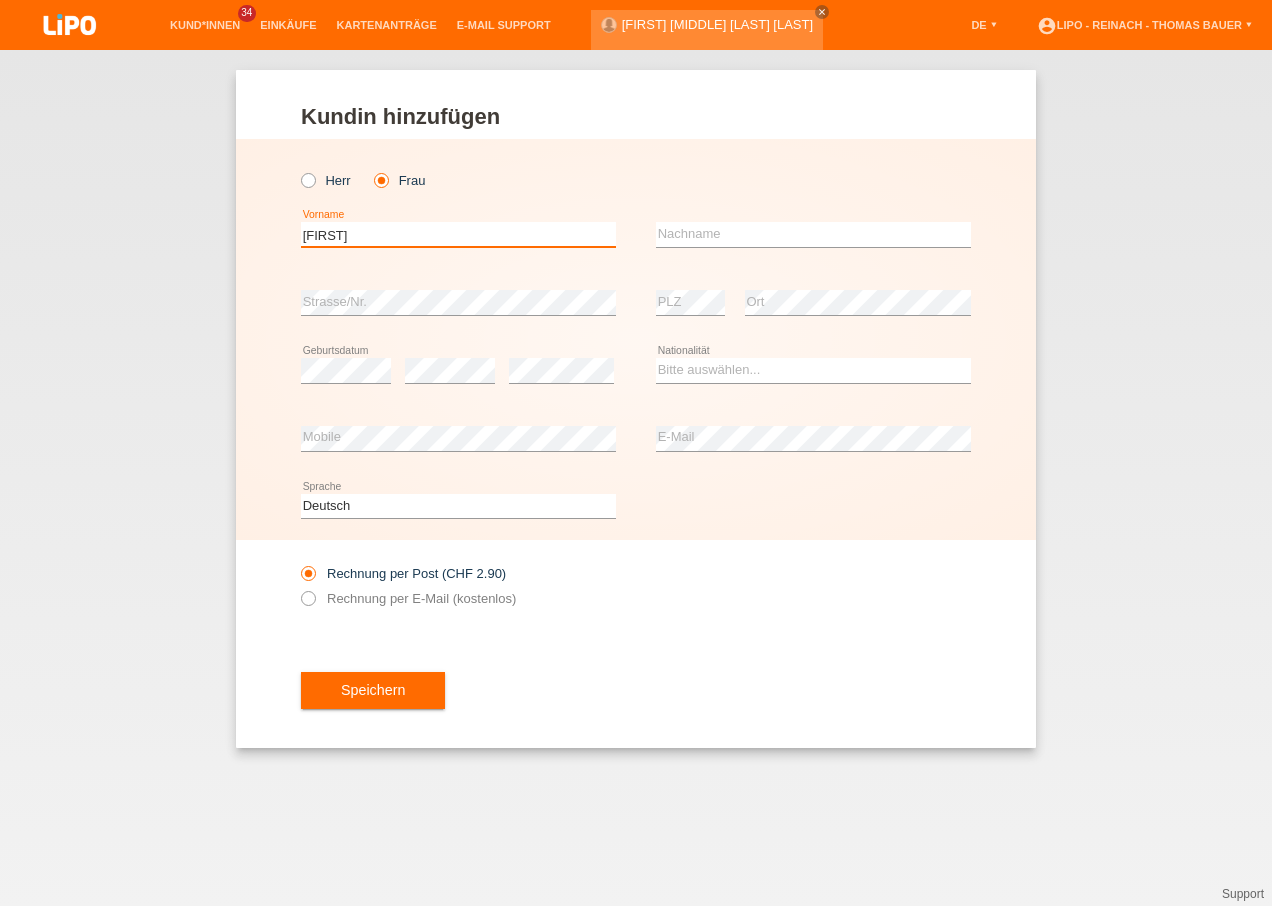 type on "Jennifer" 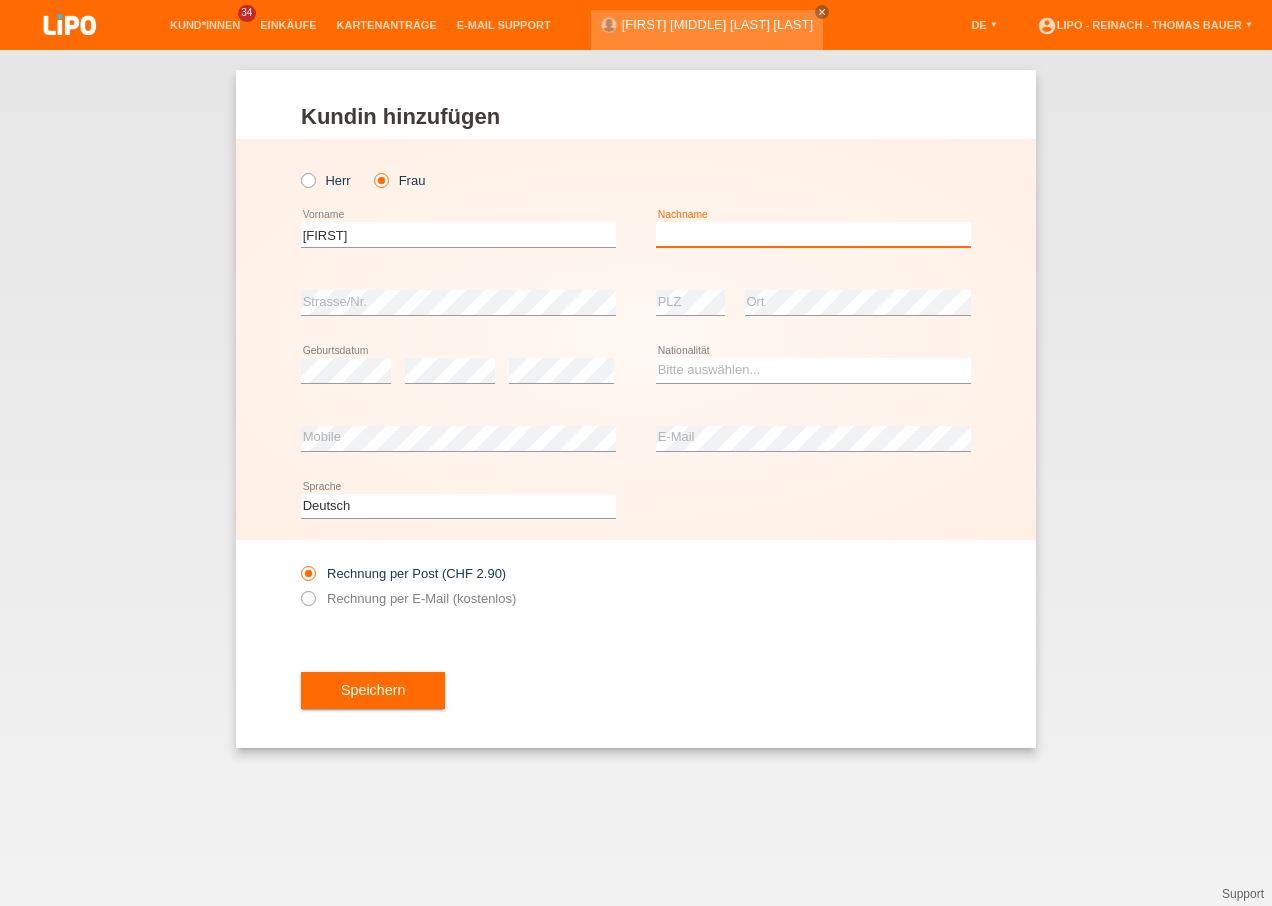 click at bounding box center [813, 234] 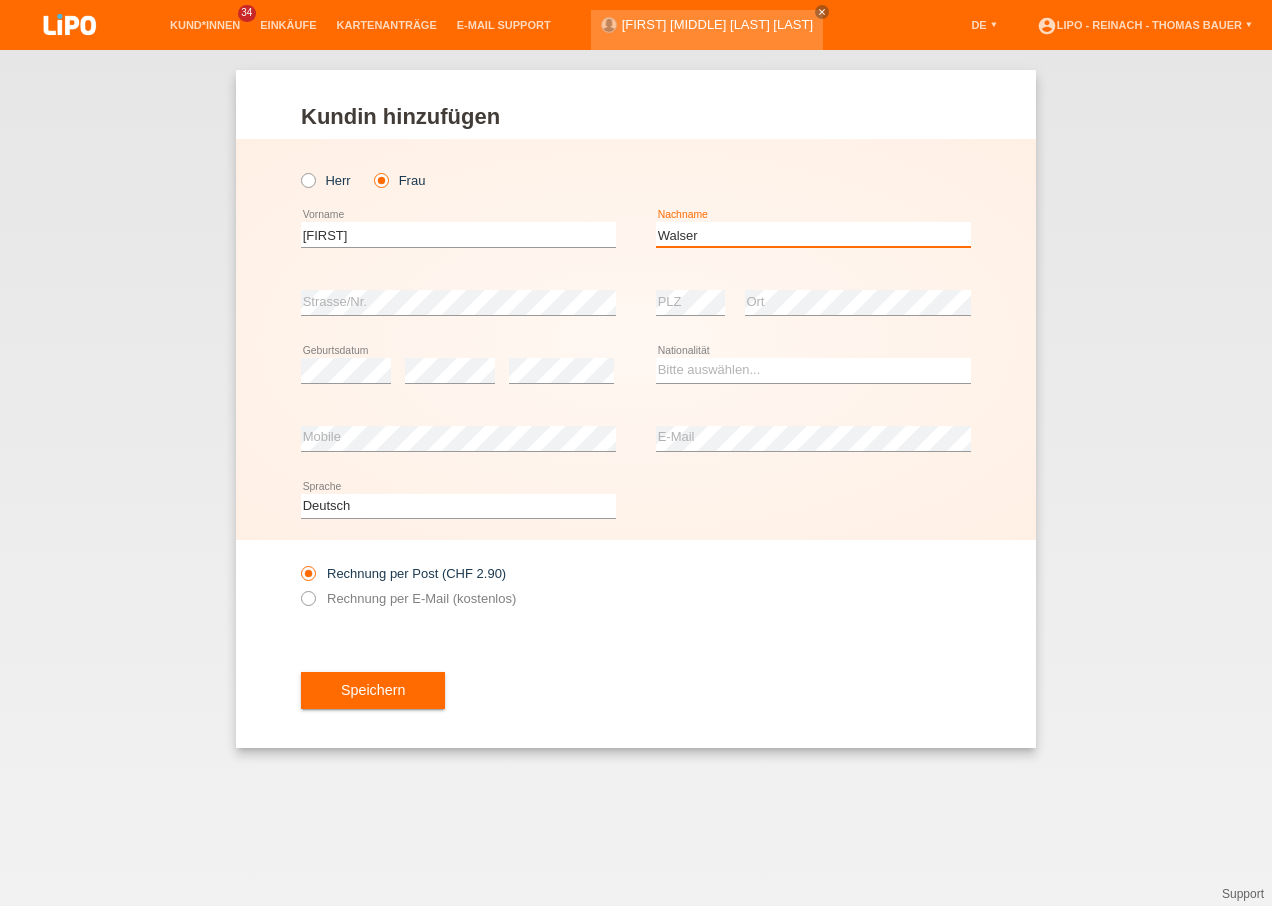 type on "Walser" 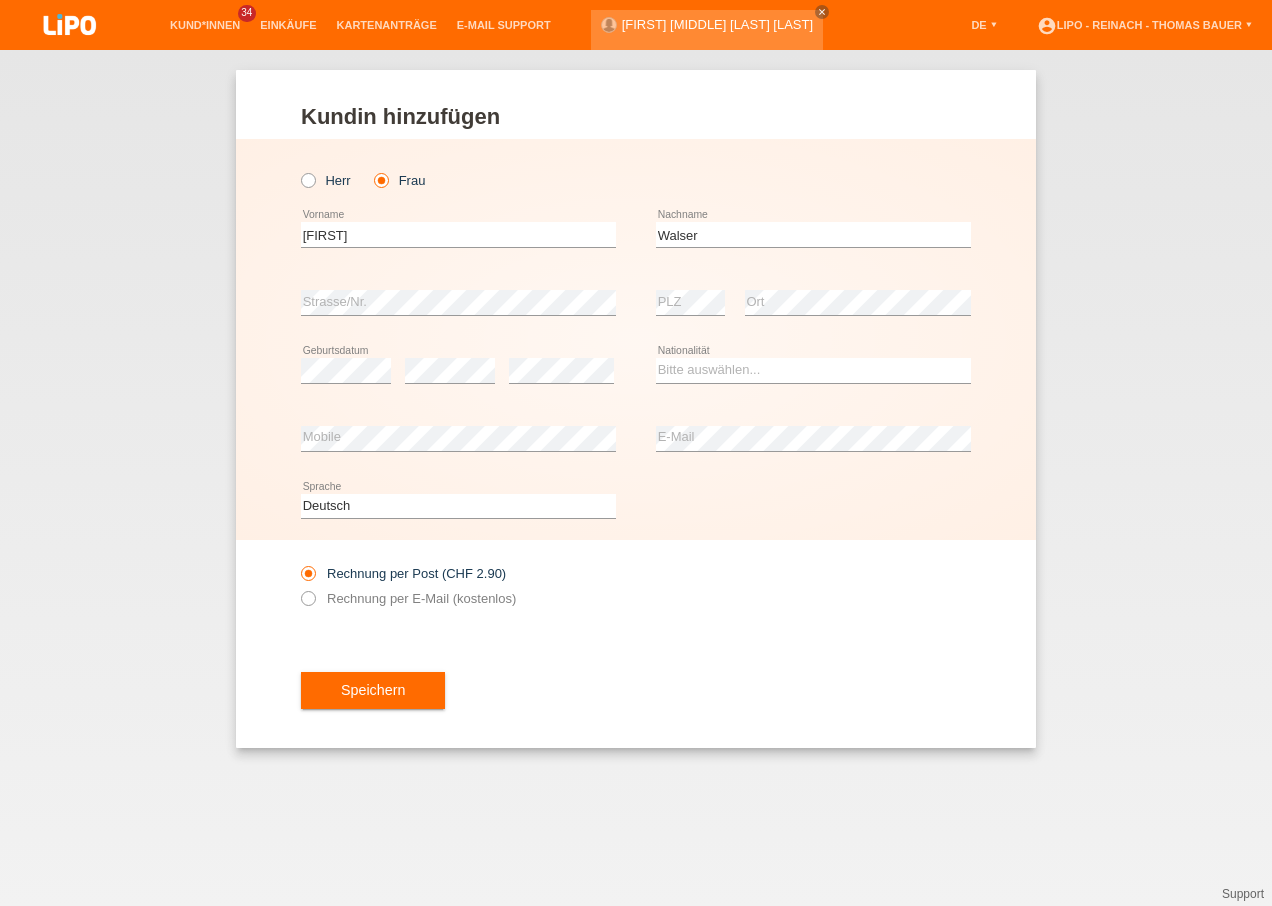 click on "error
Geburtsdatum
error
error Bitte auswählen..." at bounding box center (636, 371) 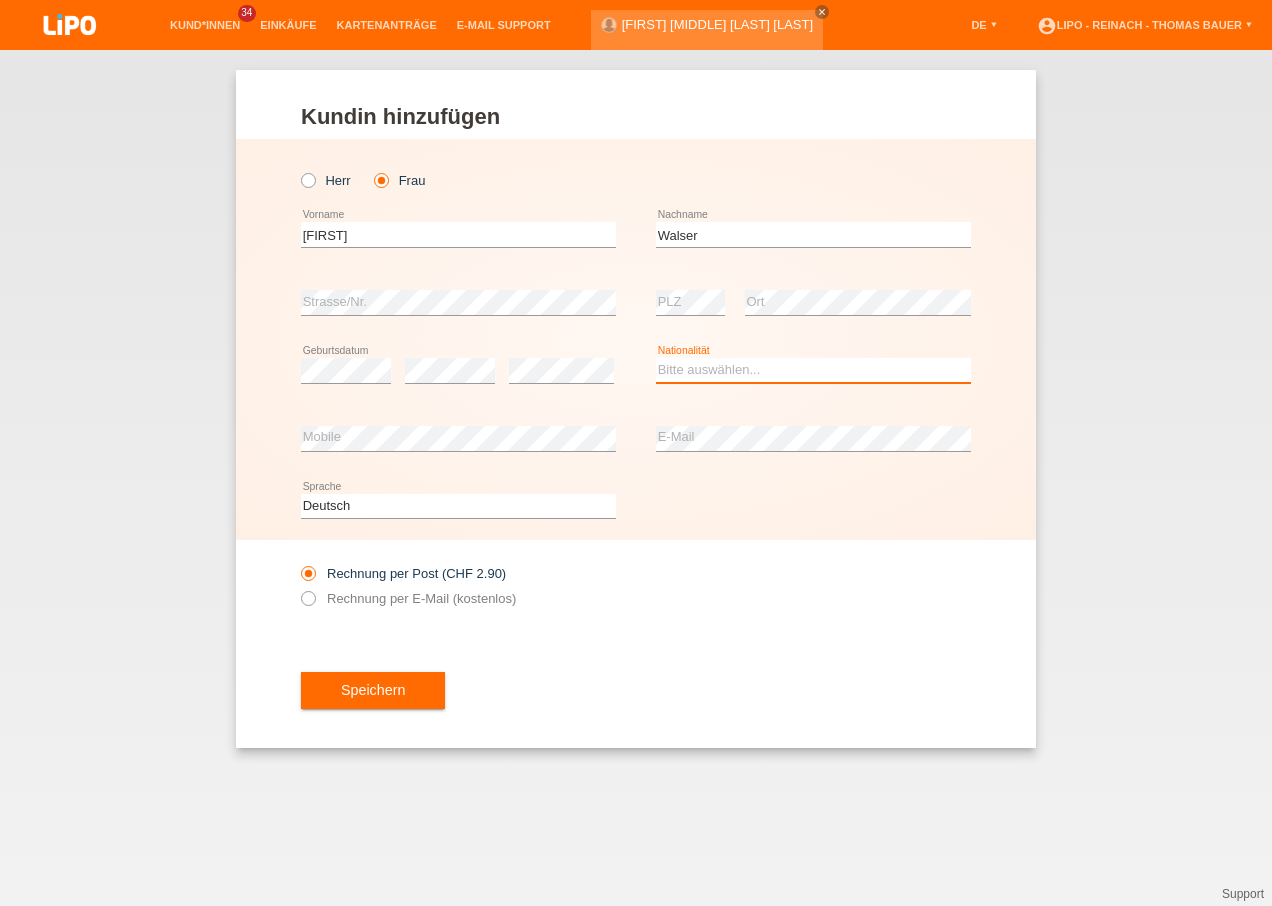 click on "Bitte auswählen...
Schweiz
Deutschland
Liechtenstein
Österreich
------------
Afghanistan
Ägypten
Åland
Albanien
Algerien" at bounding box center (813, 370) 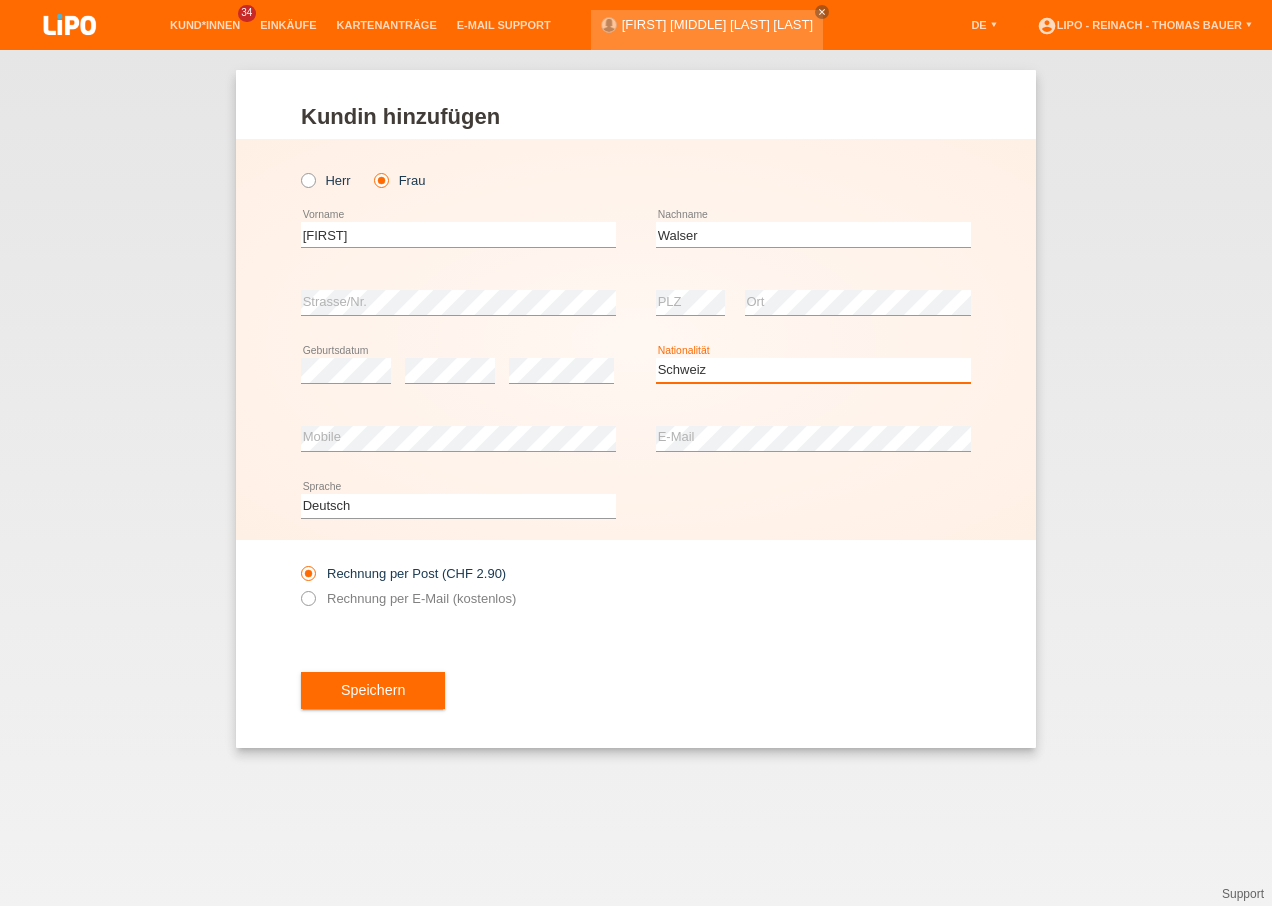 click on "Bitte auswählen...
Schweiz
Deutschland
Liechtenstein
Österreich
------------
Afghanistan
Ägypten
Åland
Albanien
Algerien" at bounding box center [813, 370] 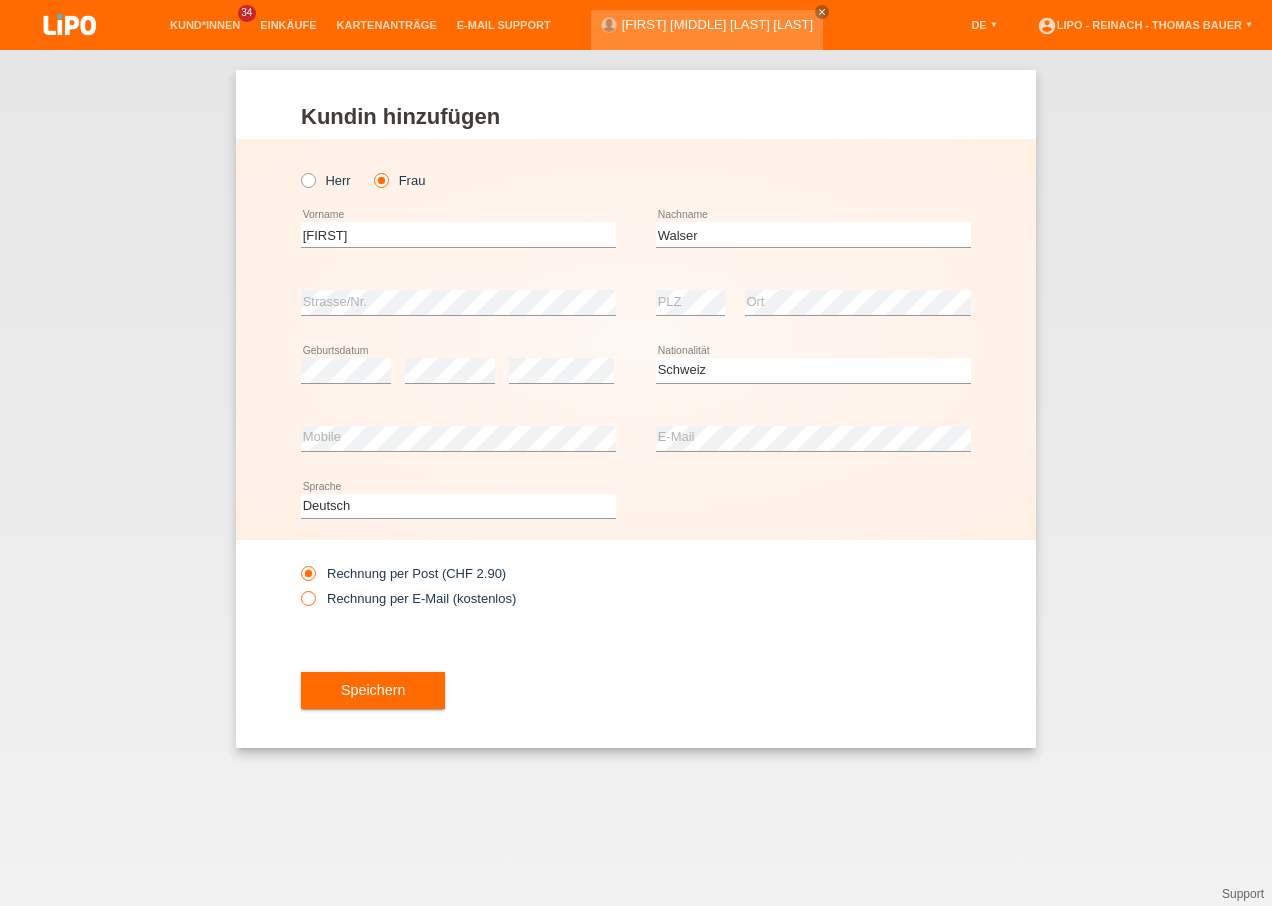 click at bounding box center [298, 588] 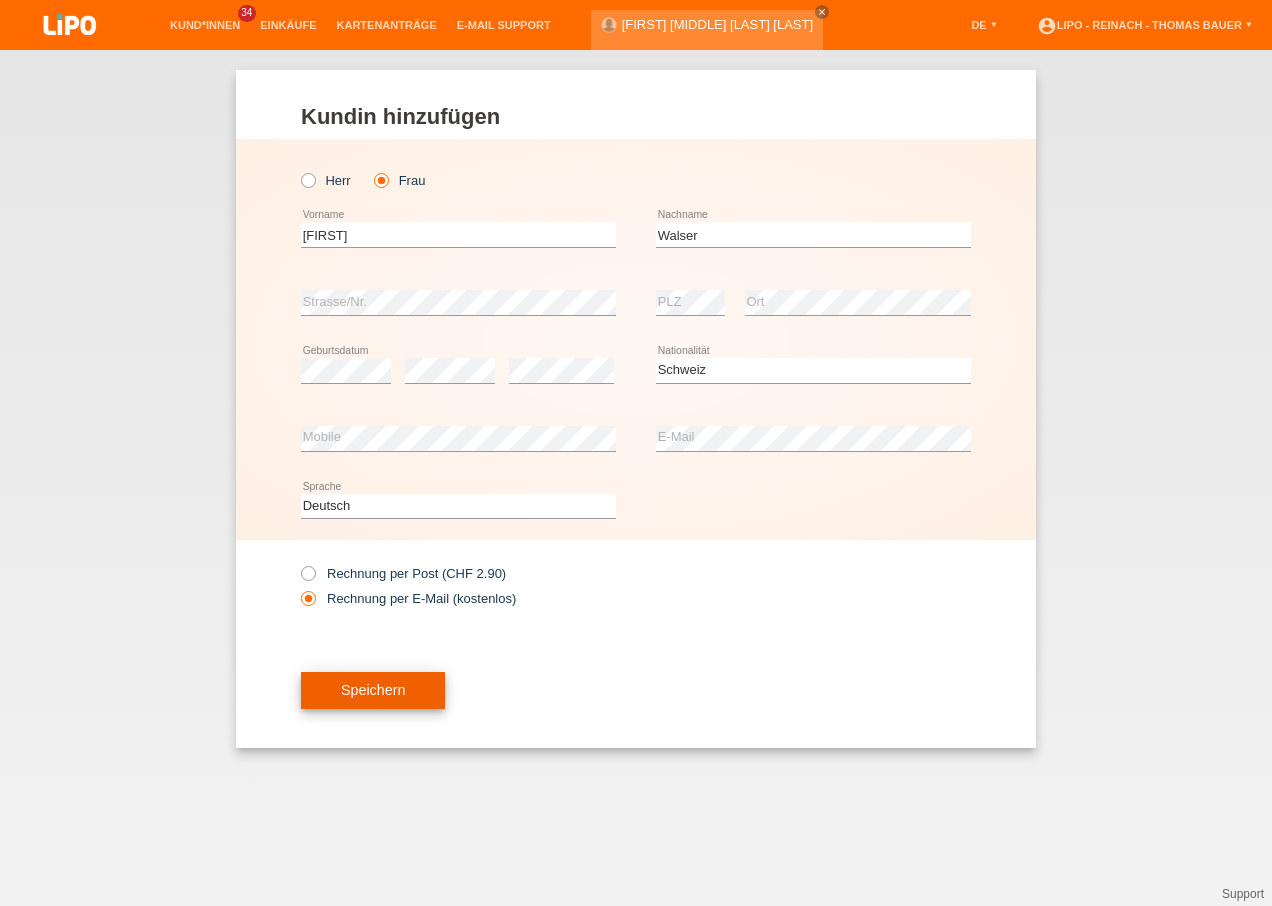 click on "Speichern" at bounding box center (373, 690) 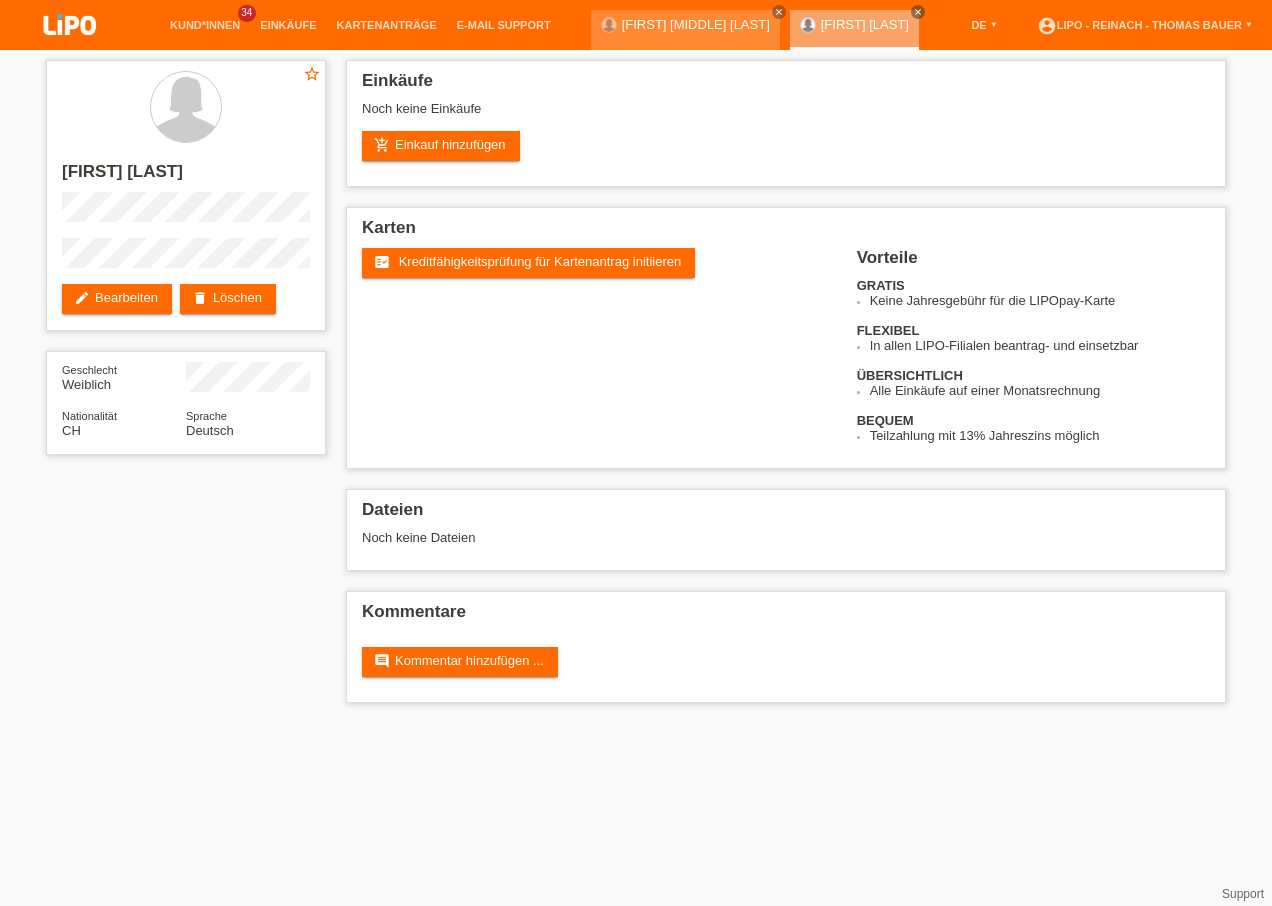 scroll, scrollTop: 0, scrollLeft: 0, axis: both 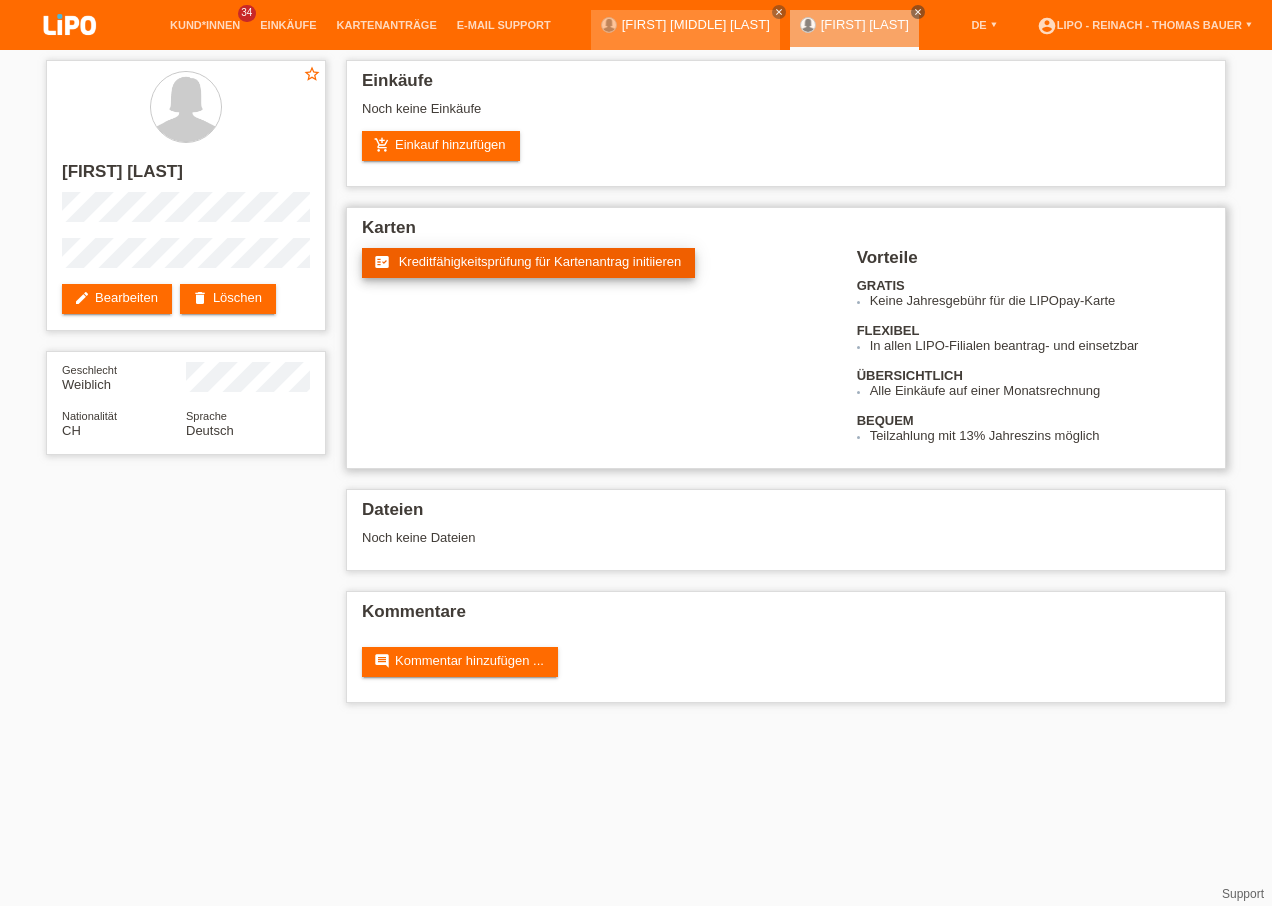click on "Kreditfähigkeitsprüfung für Kartenantrag initiieren" at bounding box center (540, 261) 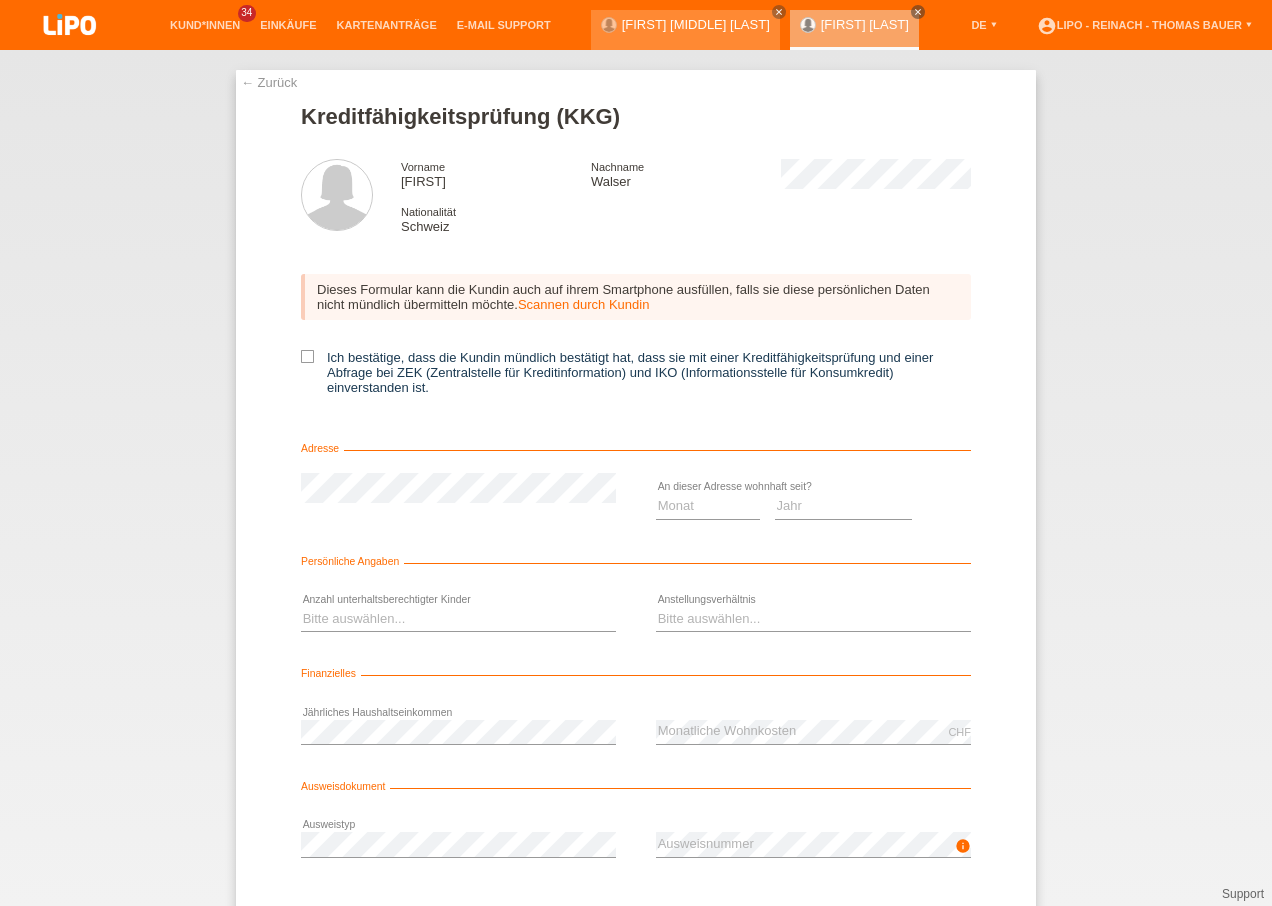 scroll, scrollTop: 0, scrollLeft: 0, axis: both 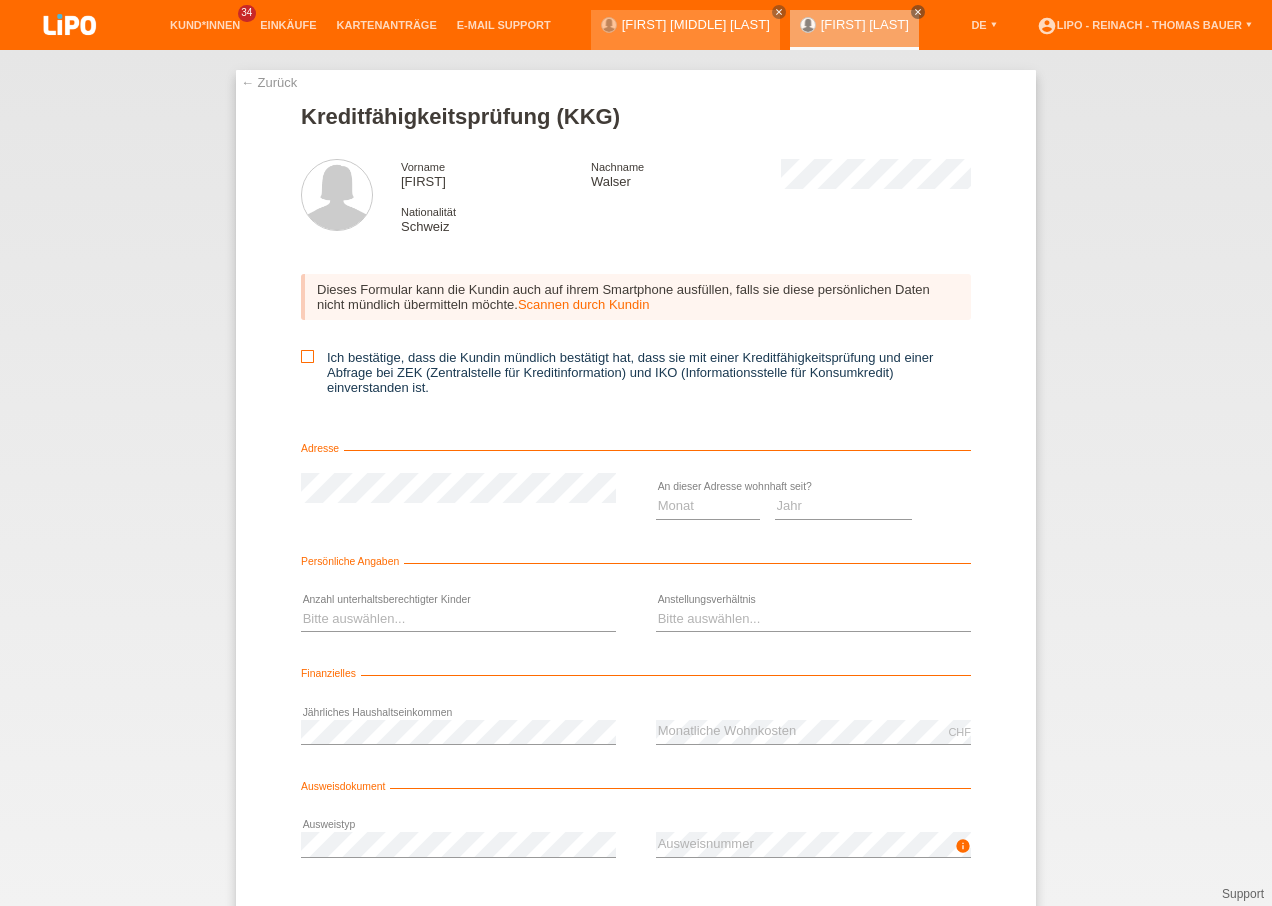 click at bounding box center [307, 356] 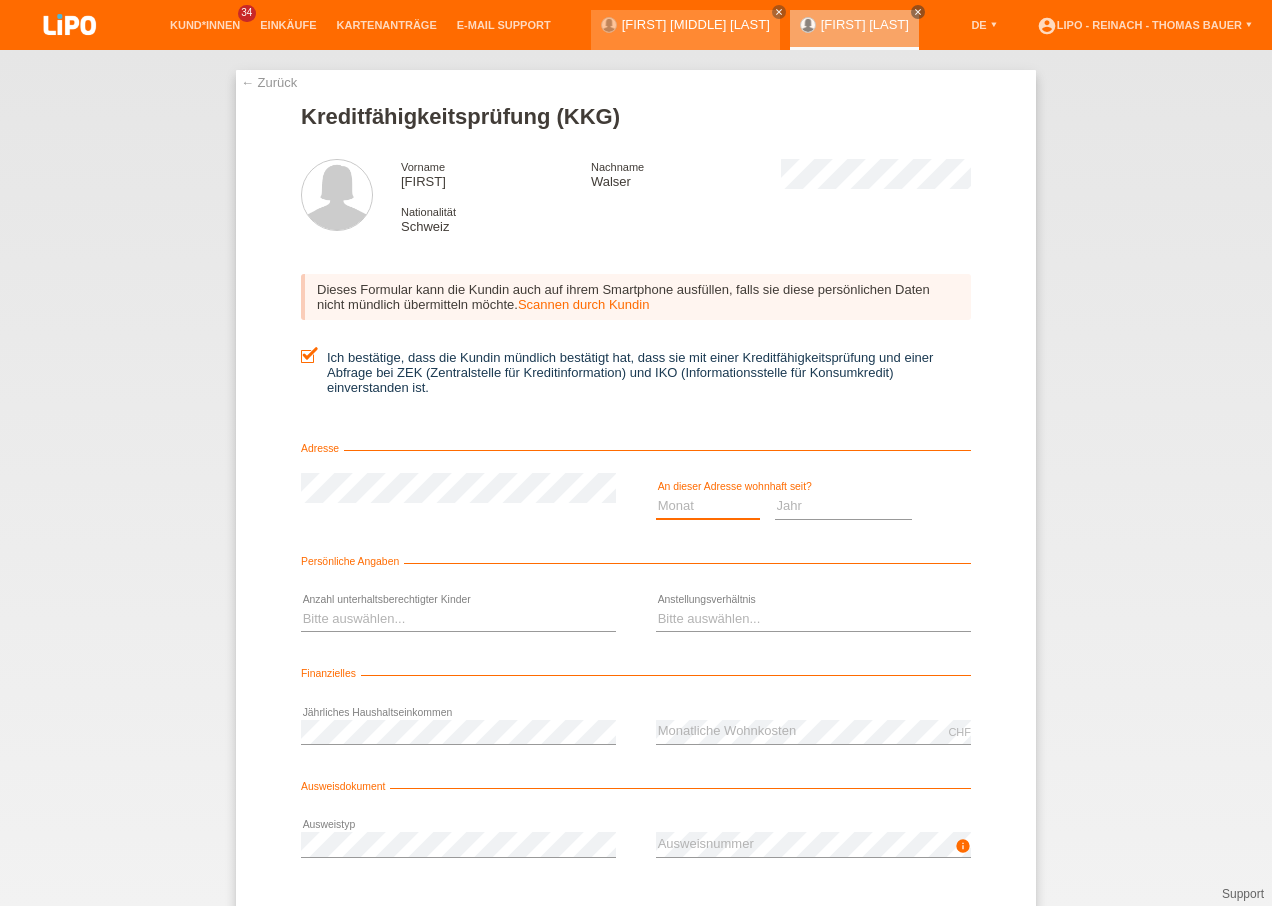 click on "Monat
01
02
03
04
05
06
07
08
09
10" at bounding box center [708, 506] 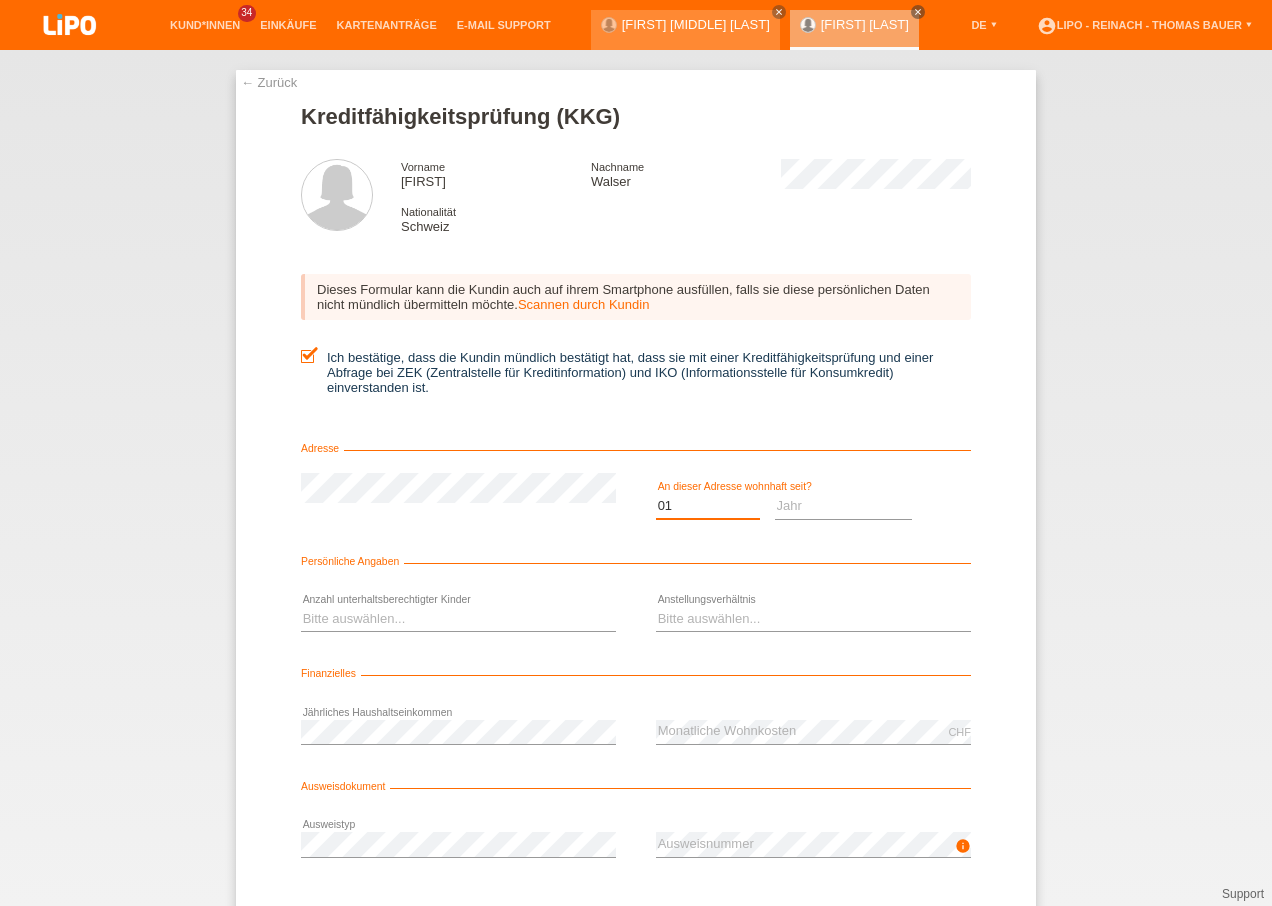 click on "Monat
01
02
03
04
05
06
07
08
09
10" at bounding box center (708, 506) 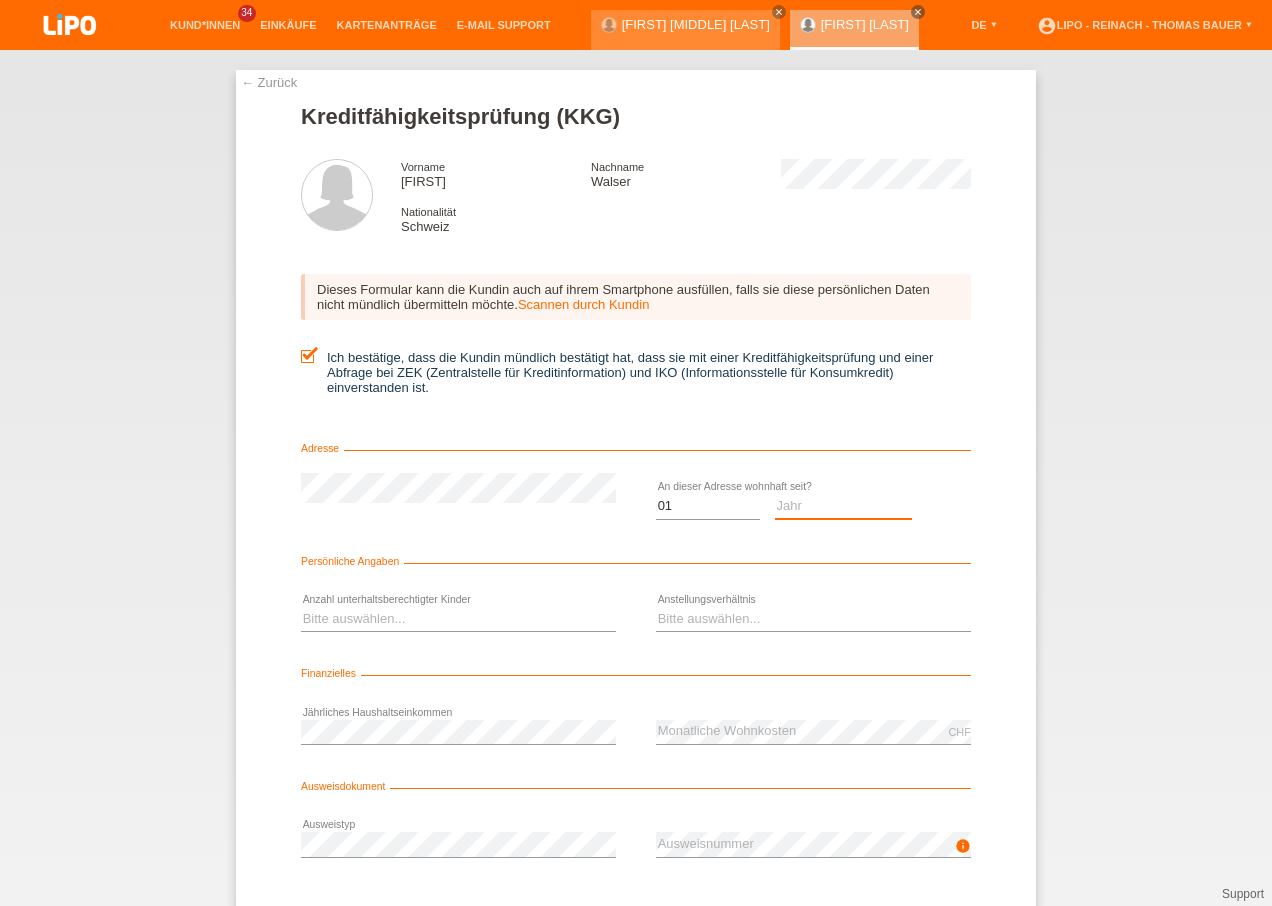 click on "Jahr
2025
2024
2023
2022
2021
2020
2019
2018
2017
2016 2015 2014 2013 2012 2011 2010 2009 2008 2007 2006 2005 2004 2003" at bounding box center [844, 506] 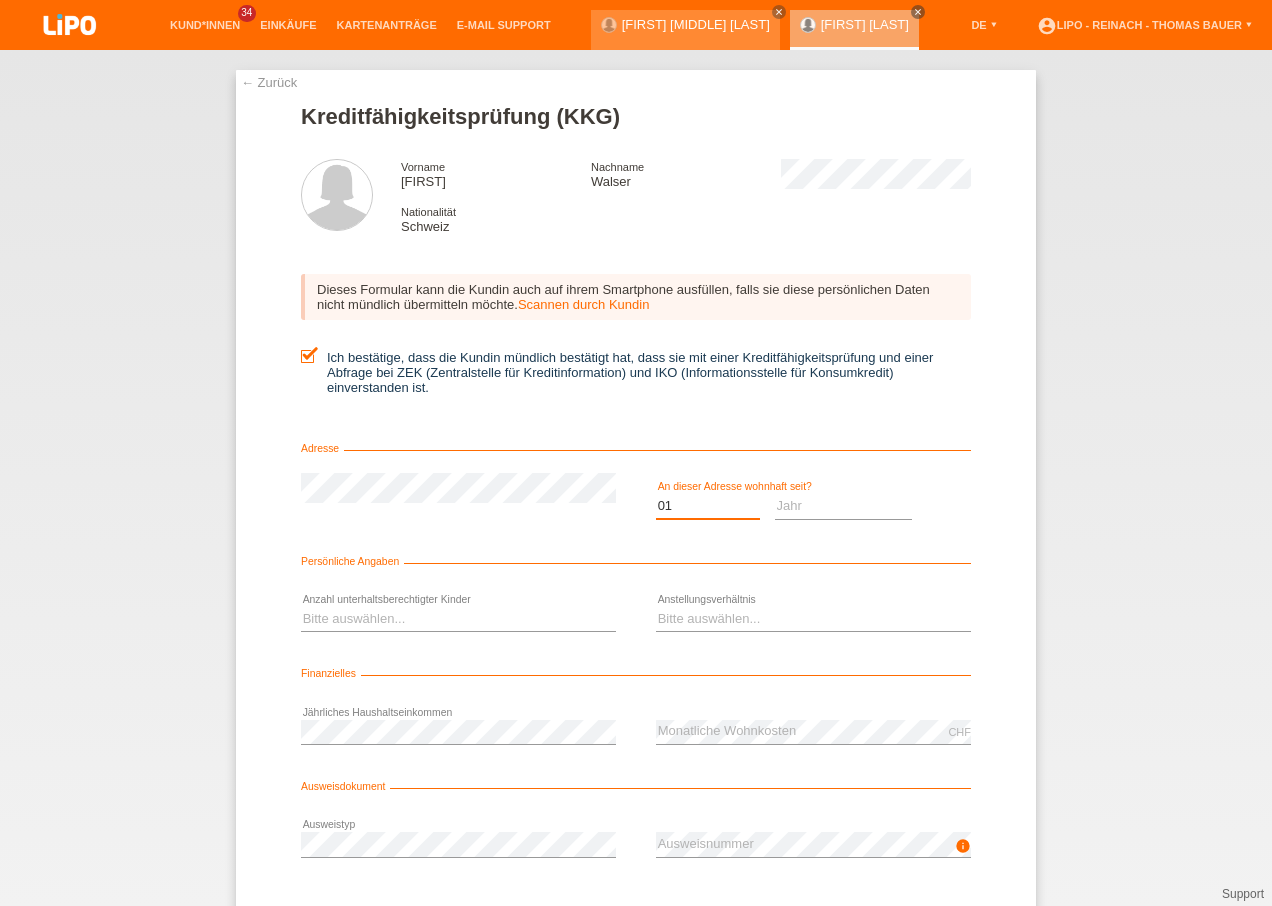 click on "Monat
01
02
03
04
05
06
07
08
09
10" at bounding box center (708, 506) 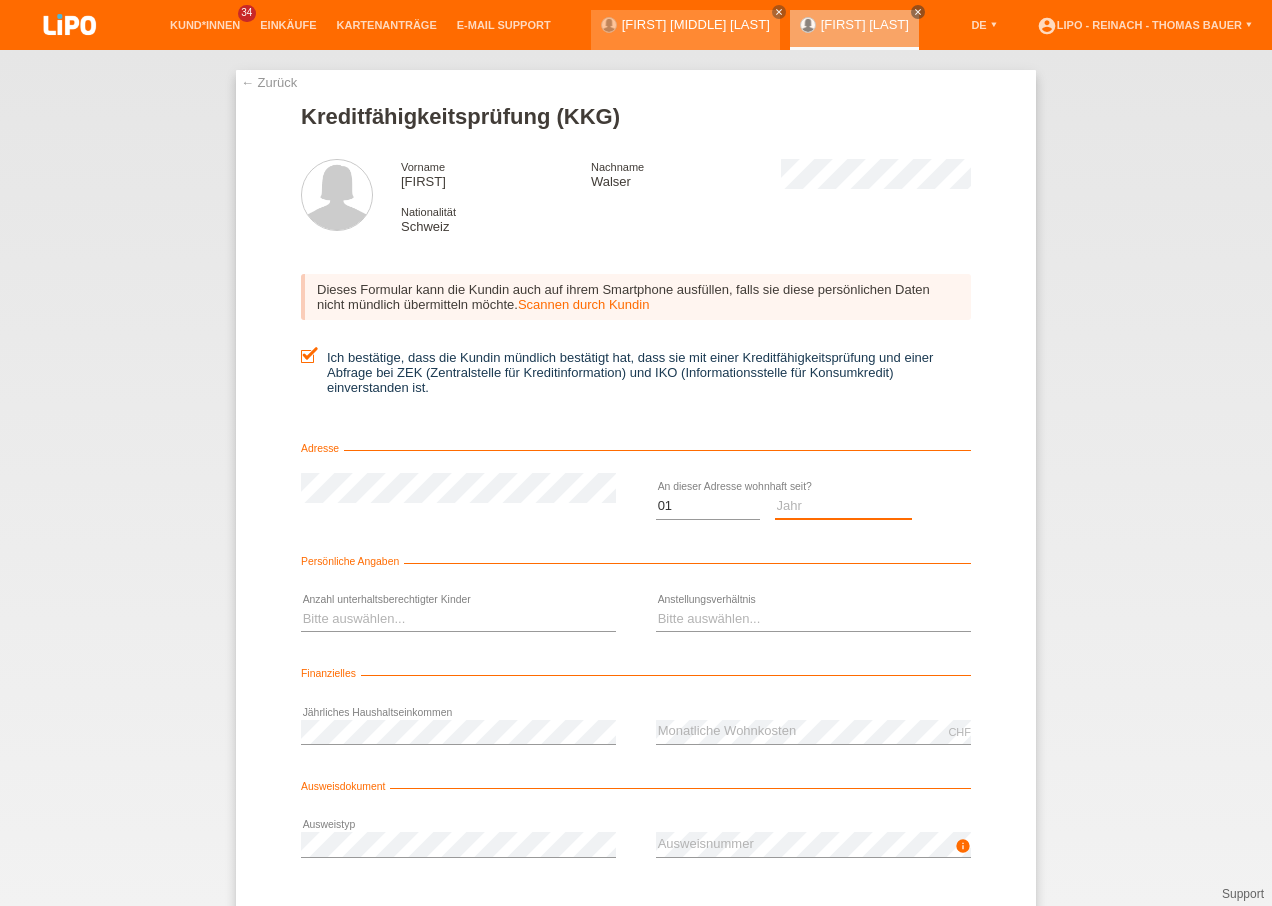 click on "Jahr
2025
2024
2023
2022
2021
2020
2019
2018
2017
2016 2015 2014 2013 2012 2011 2010 2009 2008 2007 2006 2005 2004 2003" at bounding box center [844, 506] 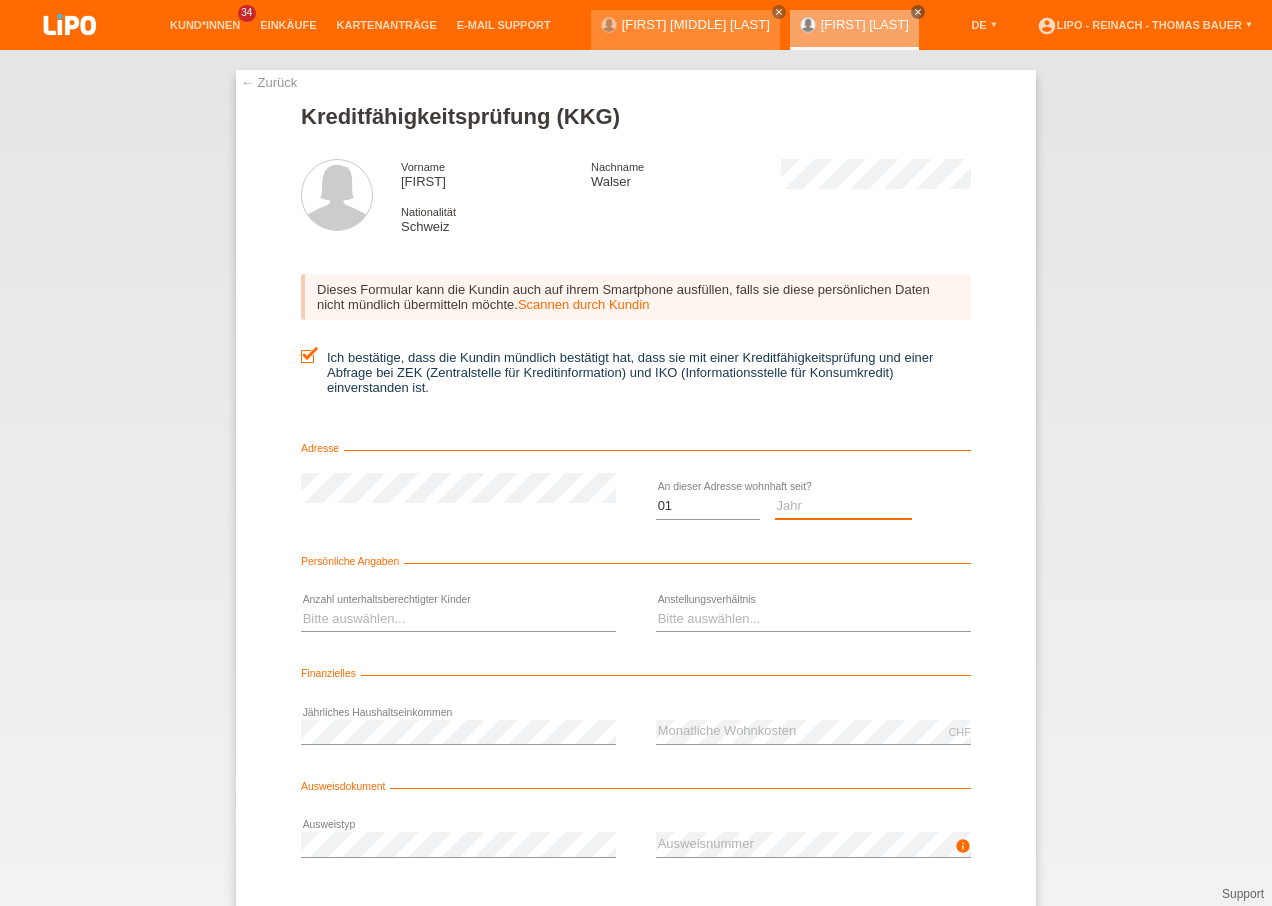 select on "1999" 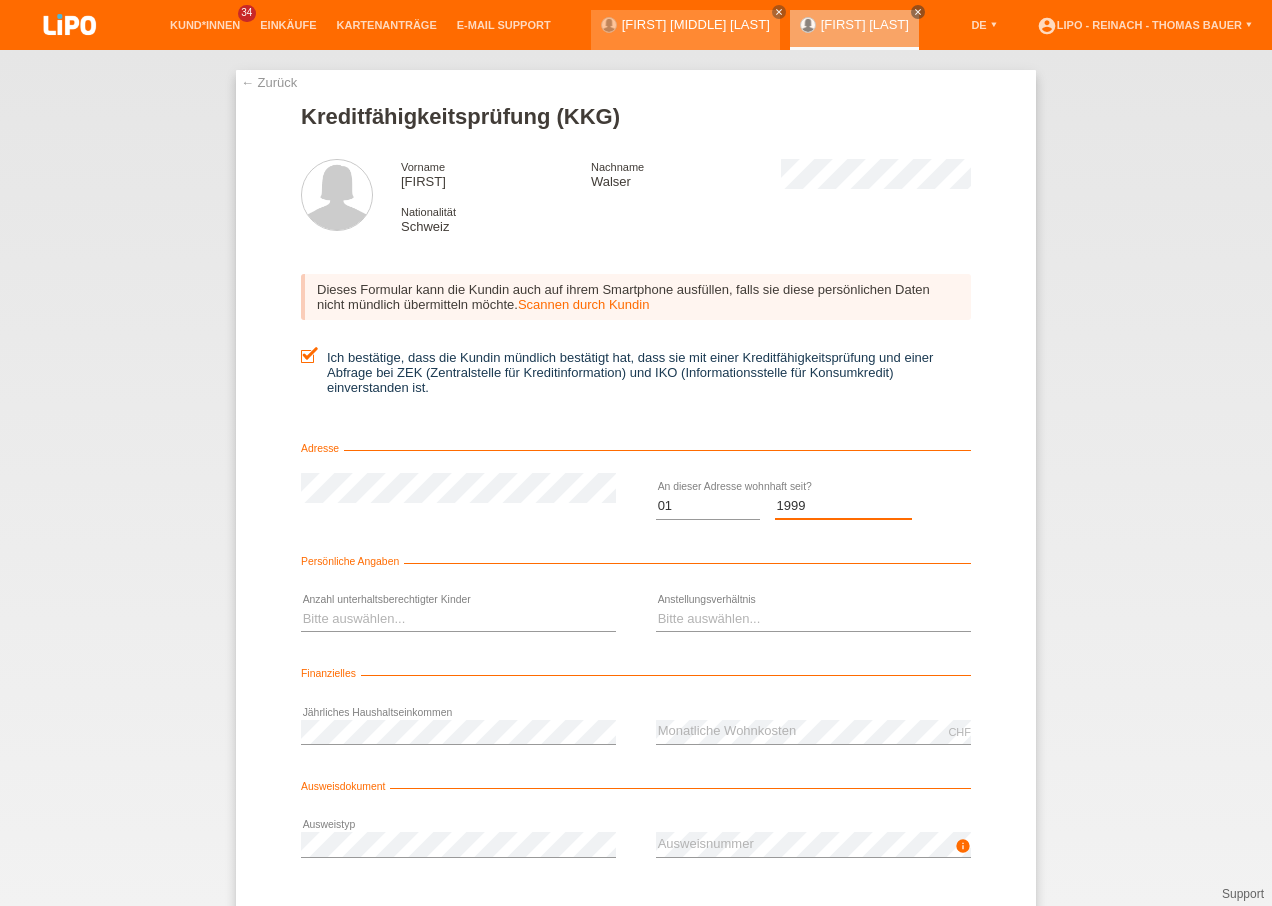 click on "Jahr
2025
2024
2023
2022
2021
2020
2019
2018
2017
2016 2015 2014 2013 2012 2011 2010 2009 2008 2007 2006 2005 2004 2003" at bounding box center [844, 506] 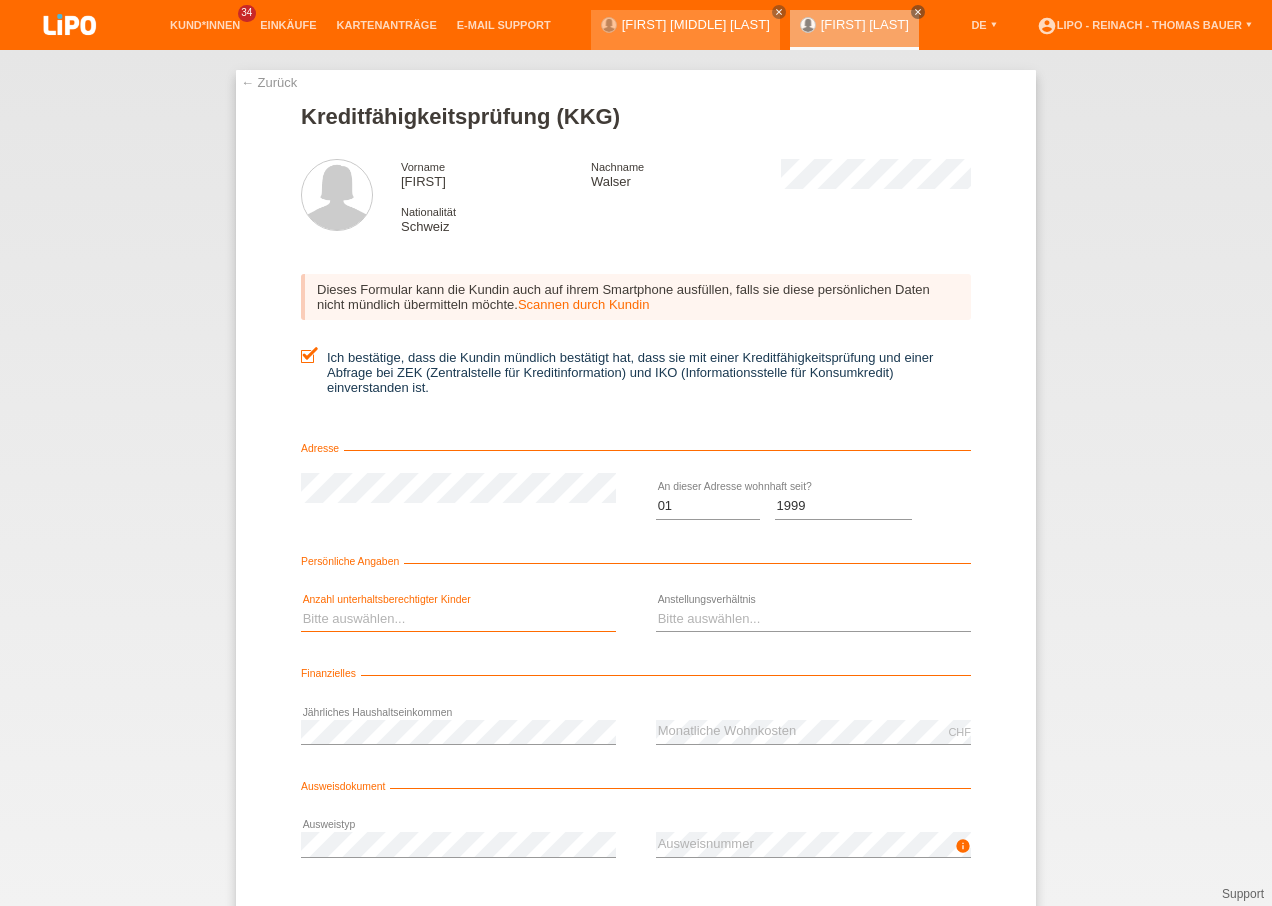 click on "Bitte auswählen...
0
1
2
3
4
5
6
7
8
9" at bounding box center (458, 619) 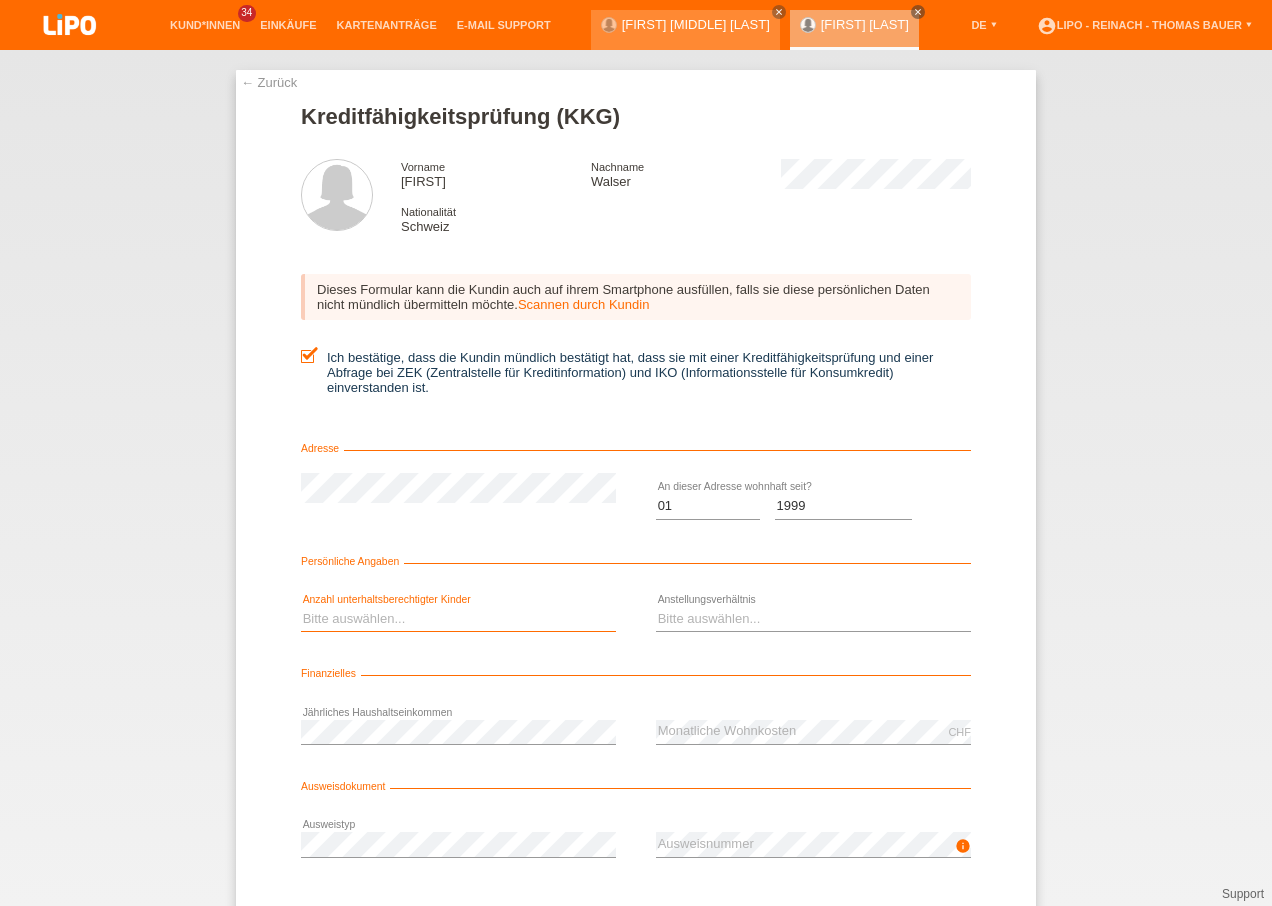 select on "0" 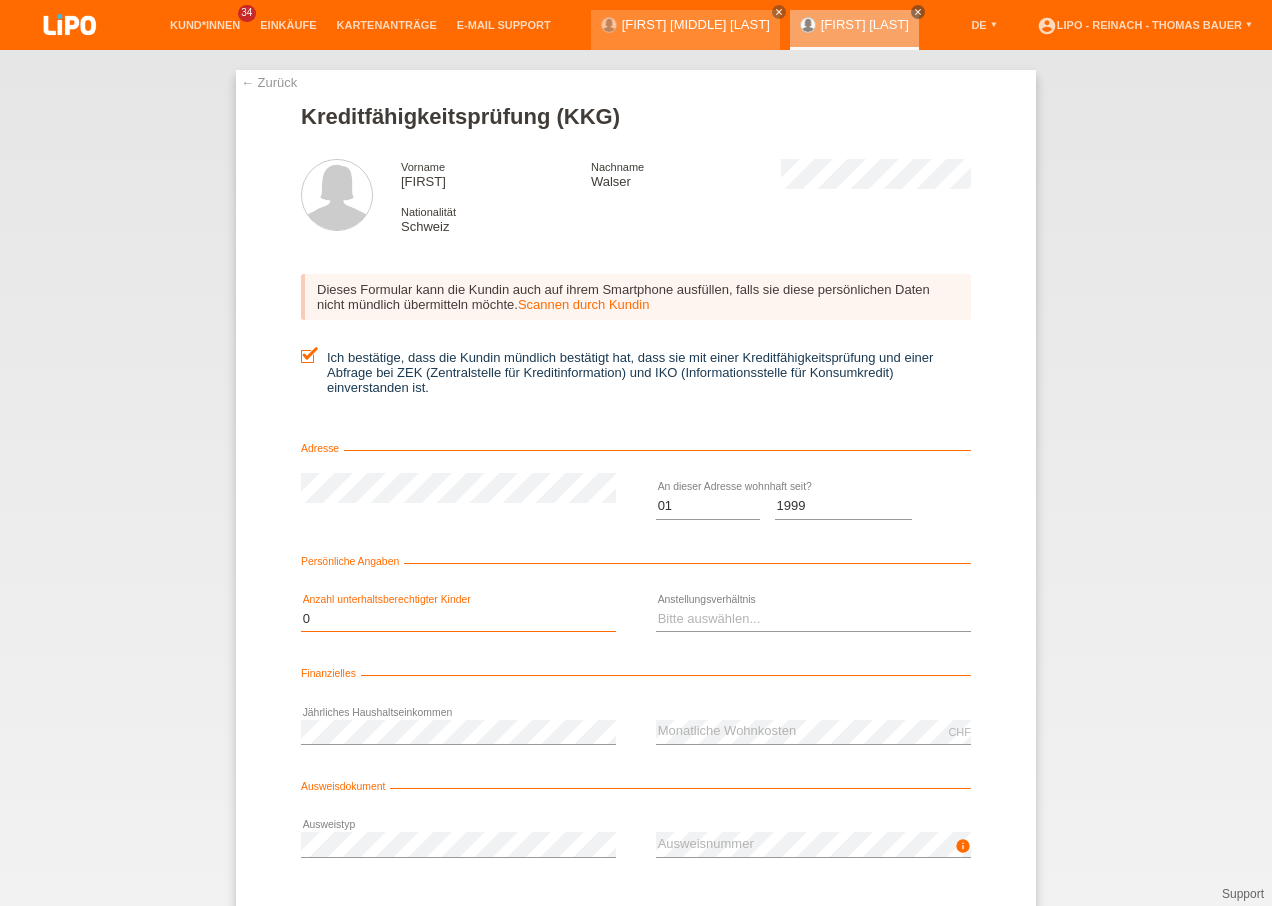 click on "Bitte auswählen...
0
1
2
3
4
5
6
7
8
9" at bounding box center (458, 619) 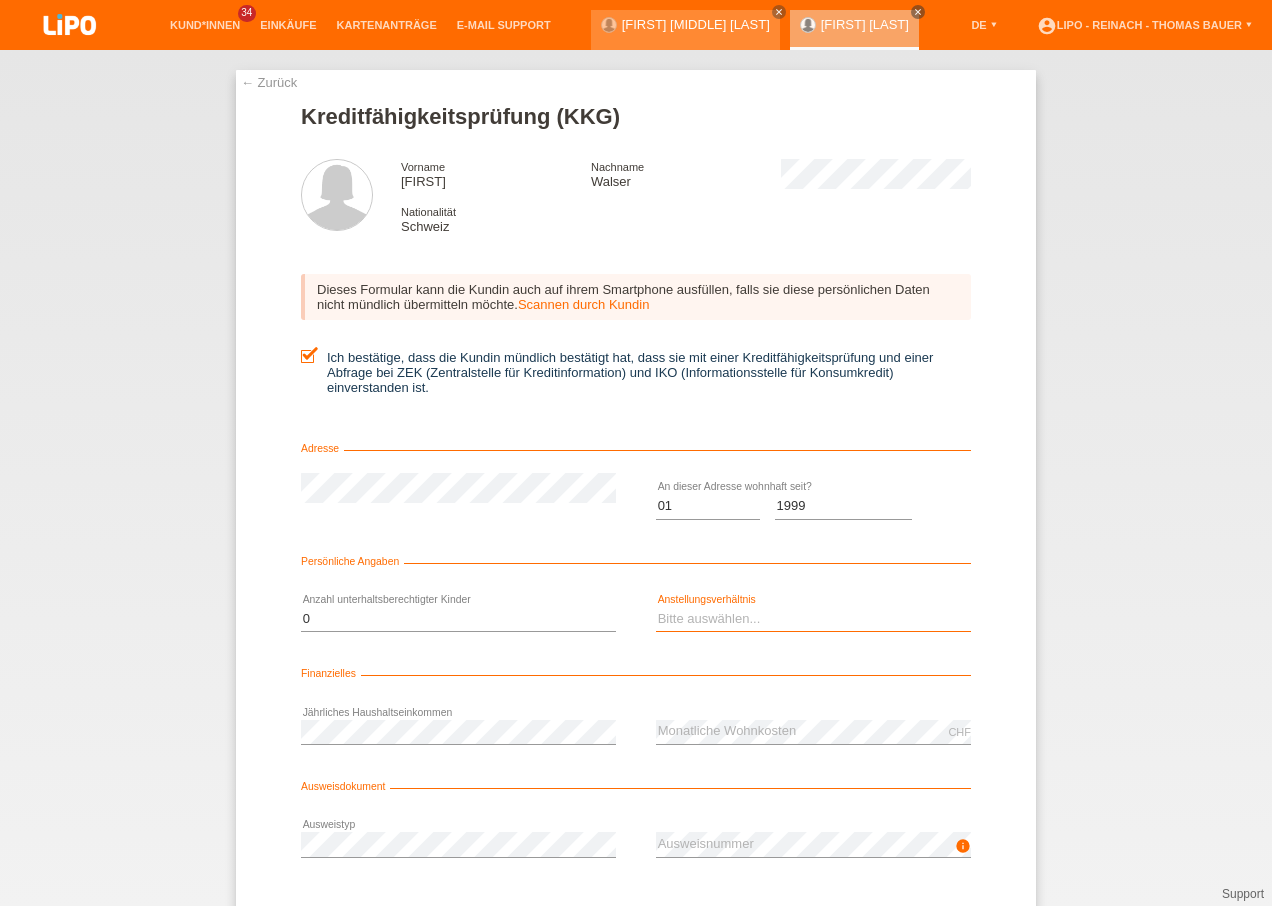 click on "Bitte auswählen...
Unbefristet
Befristet
Lehrling/Student
Pensioniert
Nicht arbeitstätig
Hausfrau/-mann
Selbständig" at bounding box center (813, 619) 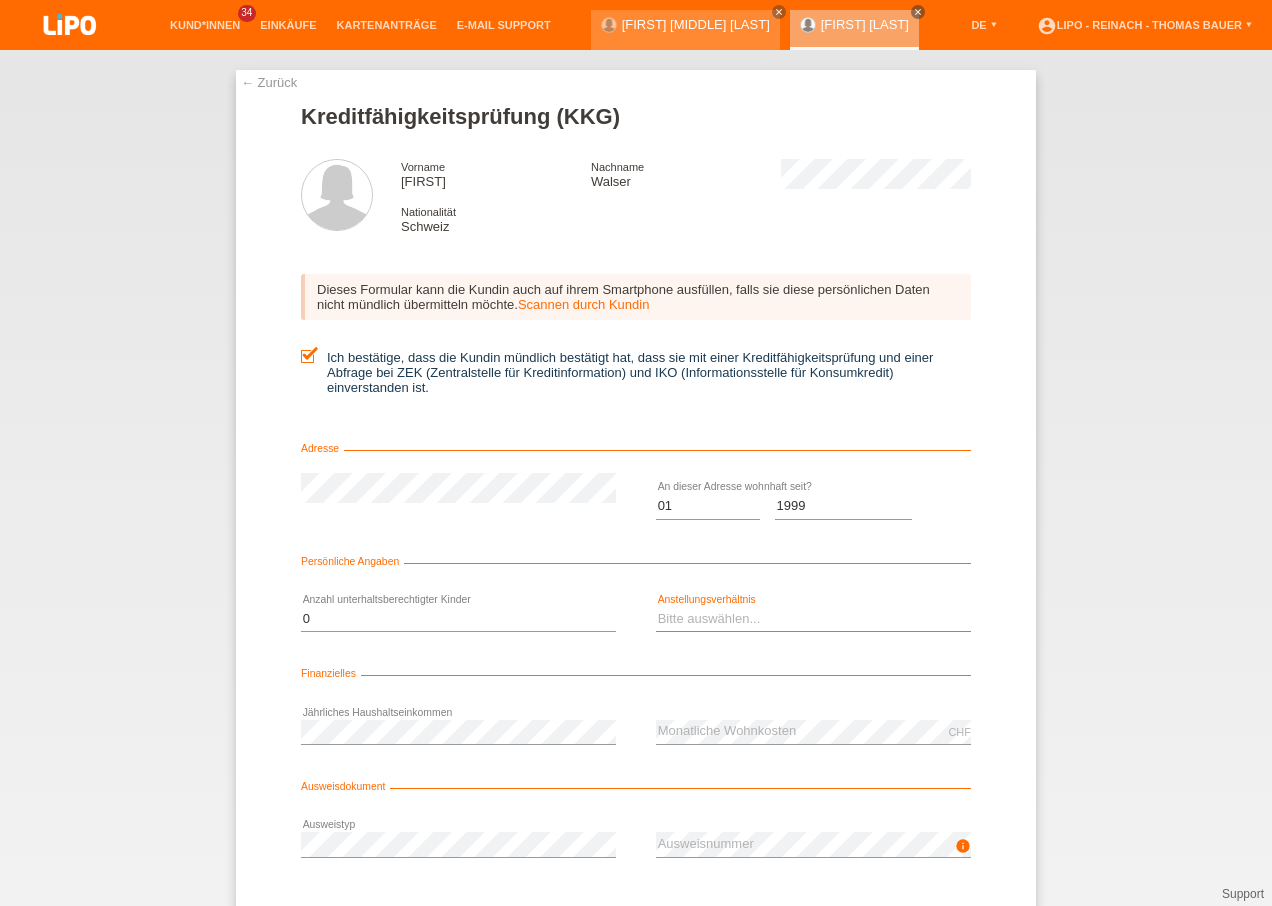 select on "UNLIMITED" 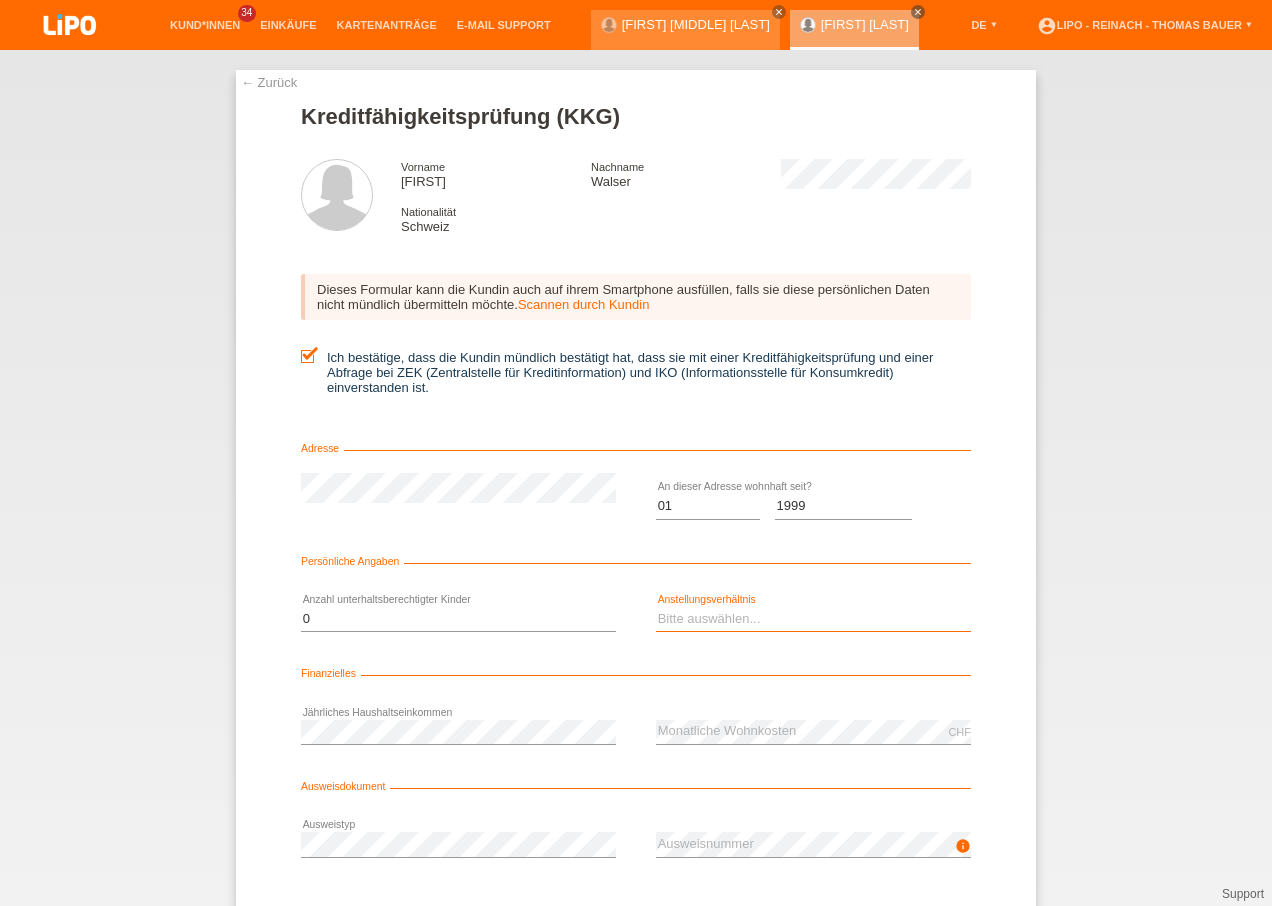 click on "Bitte auswählen...
Unbefristet
Befristet
Lehrling/Student
Pensioniert
Nicht arbeitstätig
Hausfrau/-mann
Selbständig" at bounding box center (813, 619) 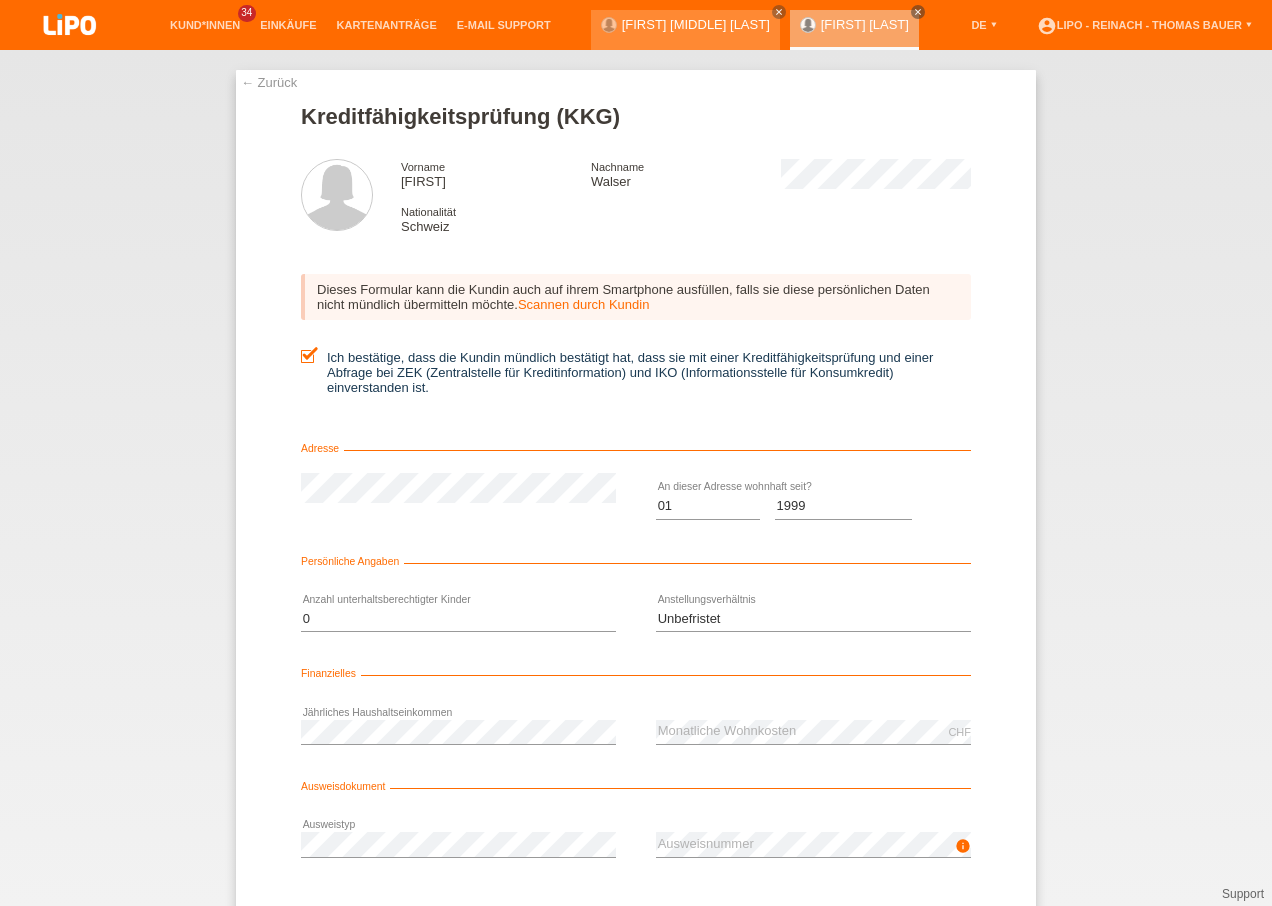 click on "← Zurück
Kreditfähigkeitsprüfung (KKG)
Vorname
Jennifer
Nachname
Walser
Nationalität
Schweiz
Monat" at bounding box center [636, 478] 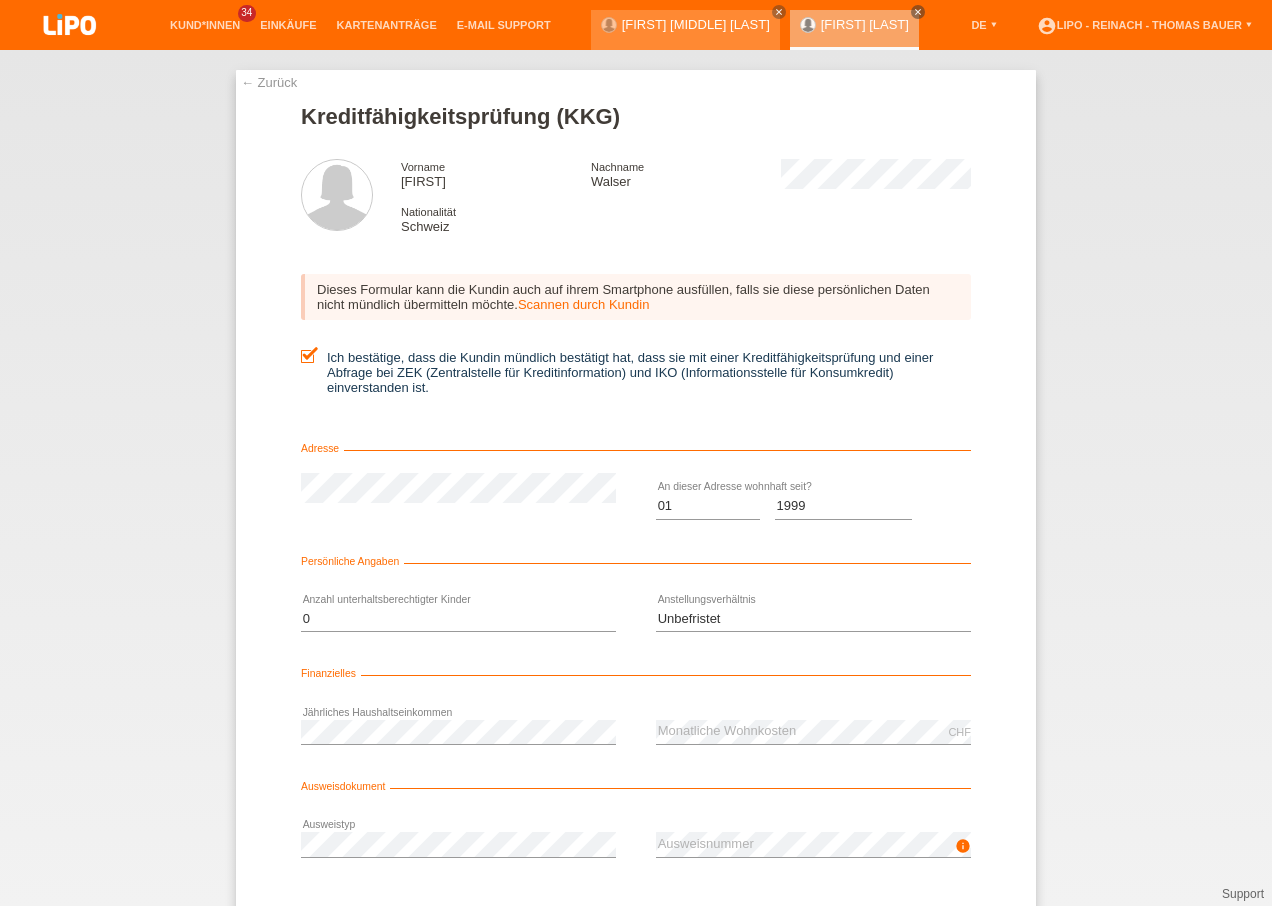 scroll, scrollTop: 109, scrollLeft: 0, axis: vertical 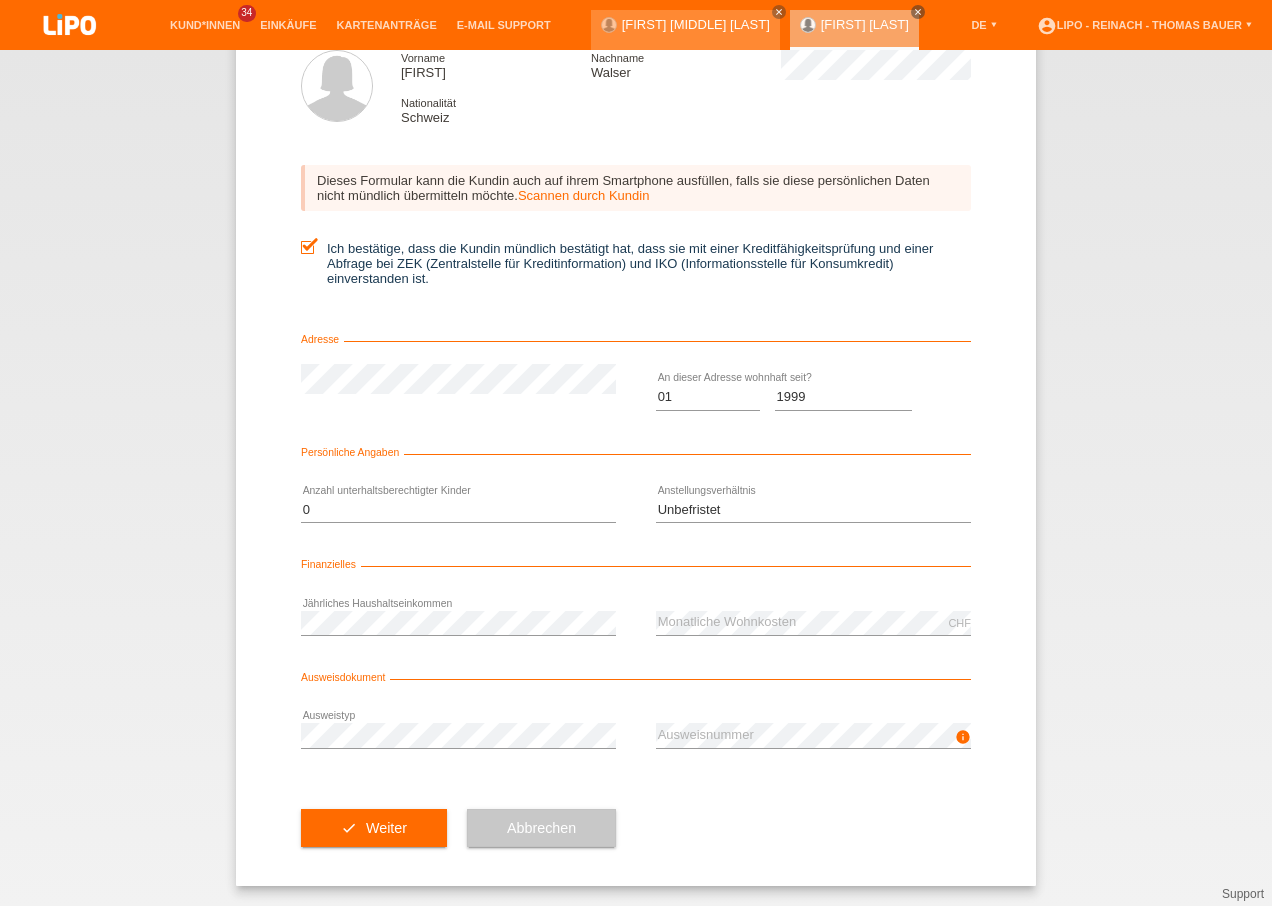 click on "check   Weiter
Abbrechen" at bounding box center (636, 828) 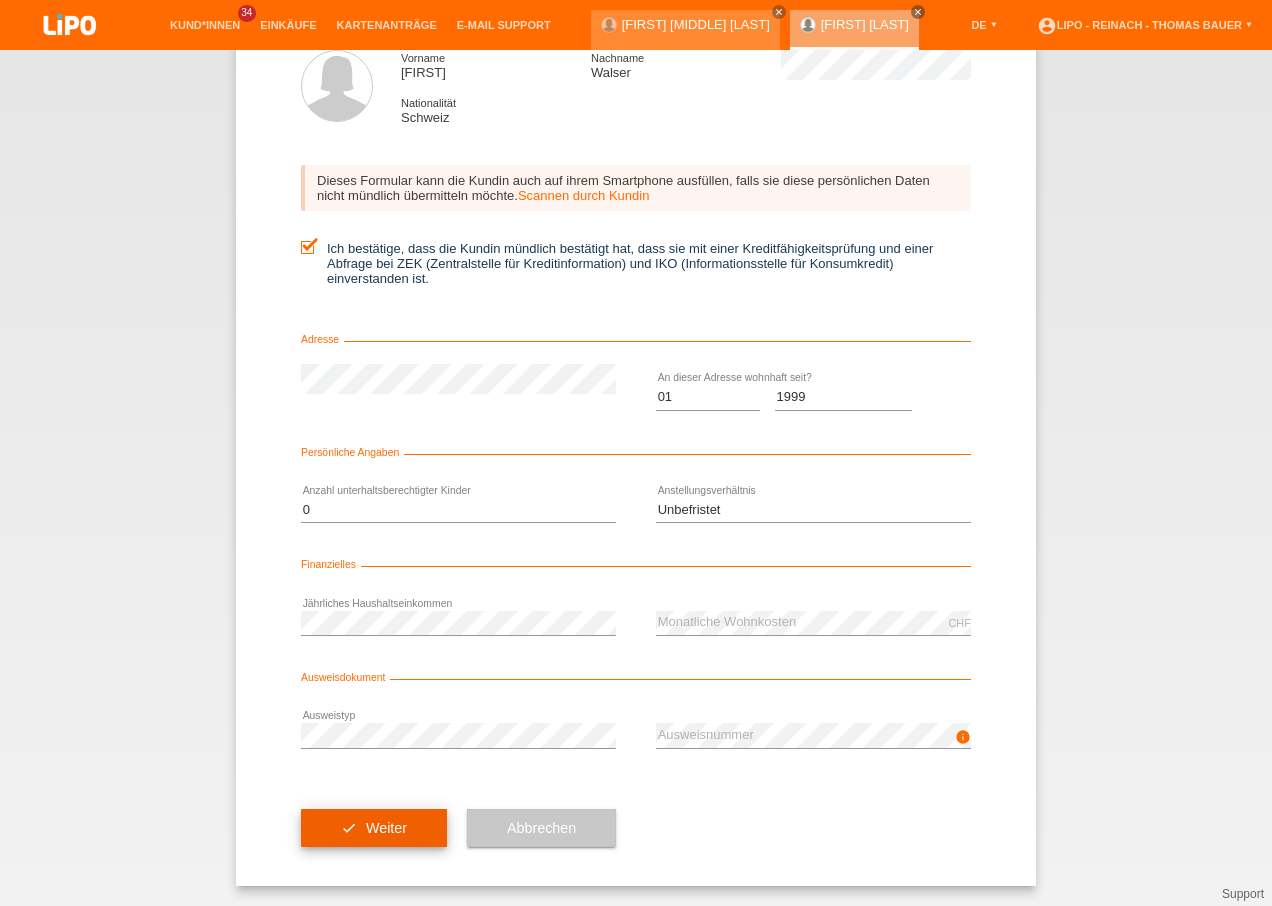 click on "Weiter" at bounding box center [386, 828] 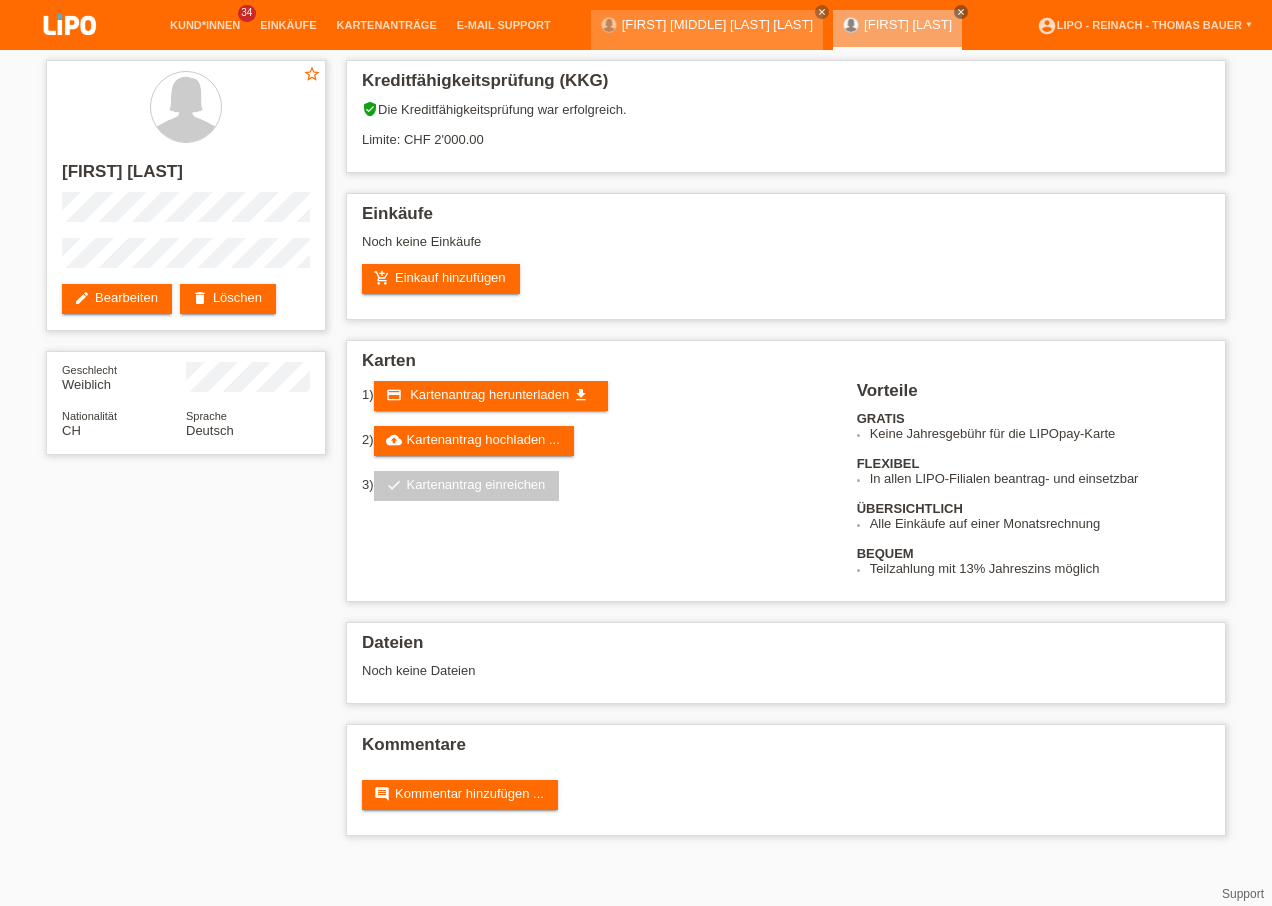 scroll, scrollTop: 0, scrollLeft: 0, axis: both 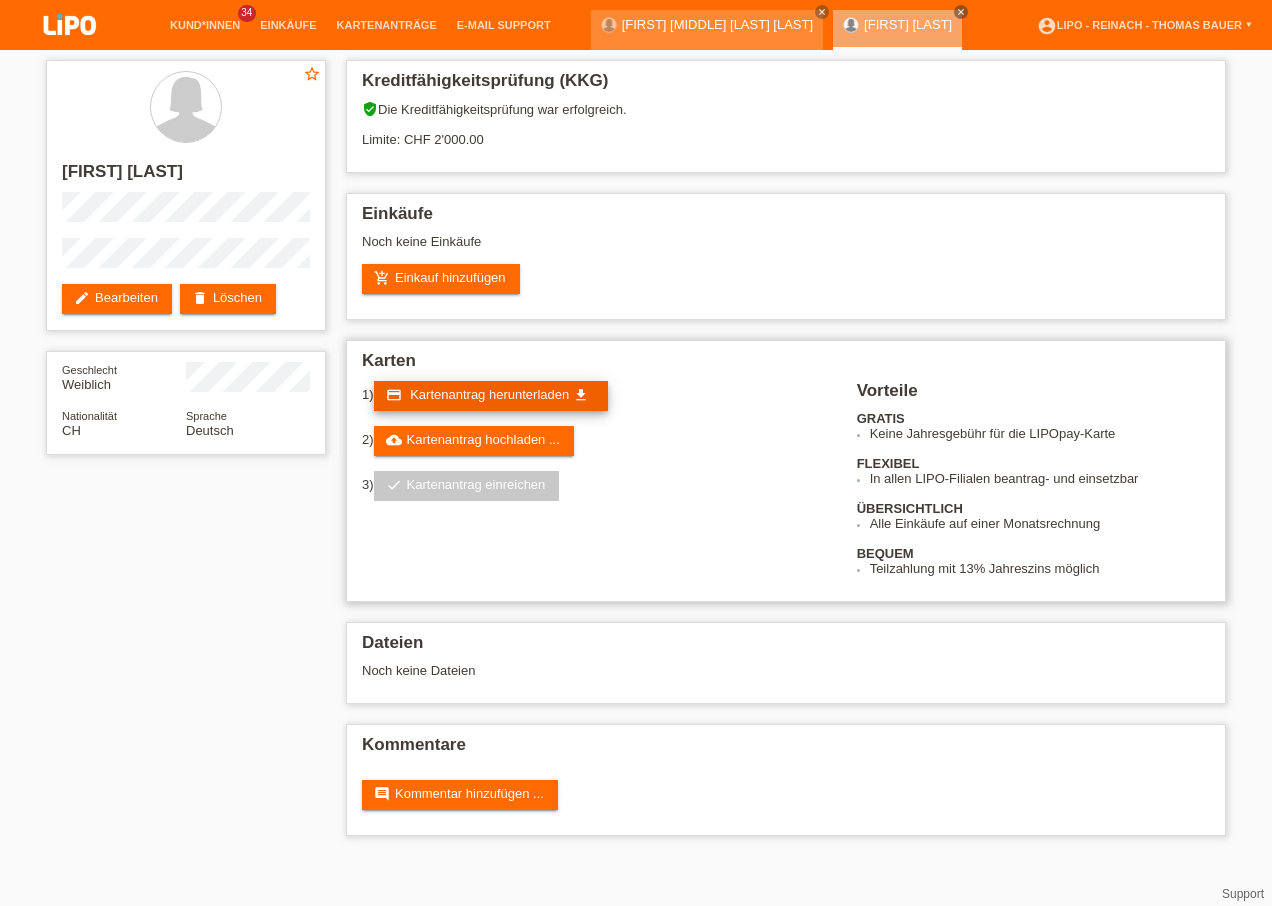 click on "Kartenantrag herunterladen" at bounding box center [489, 394] 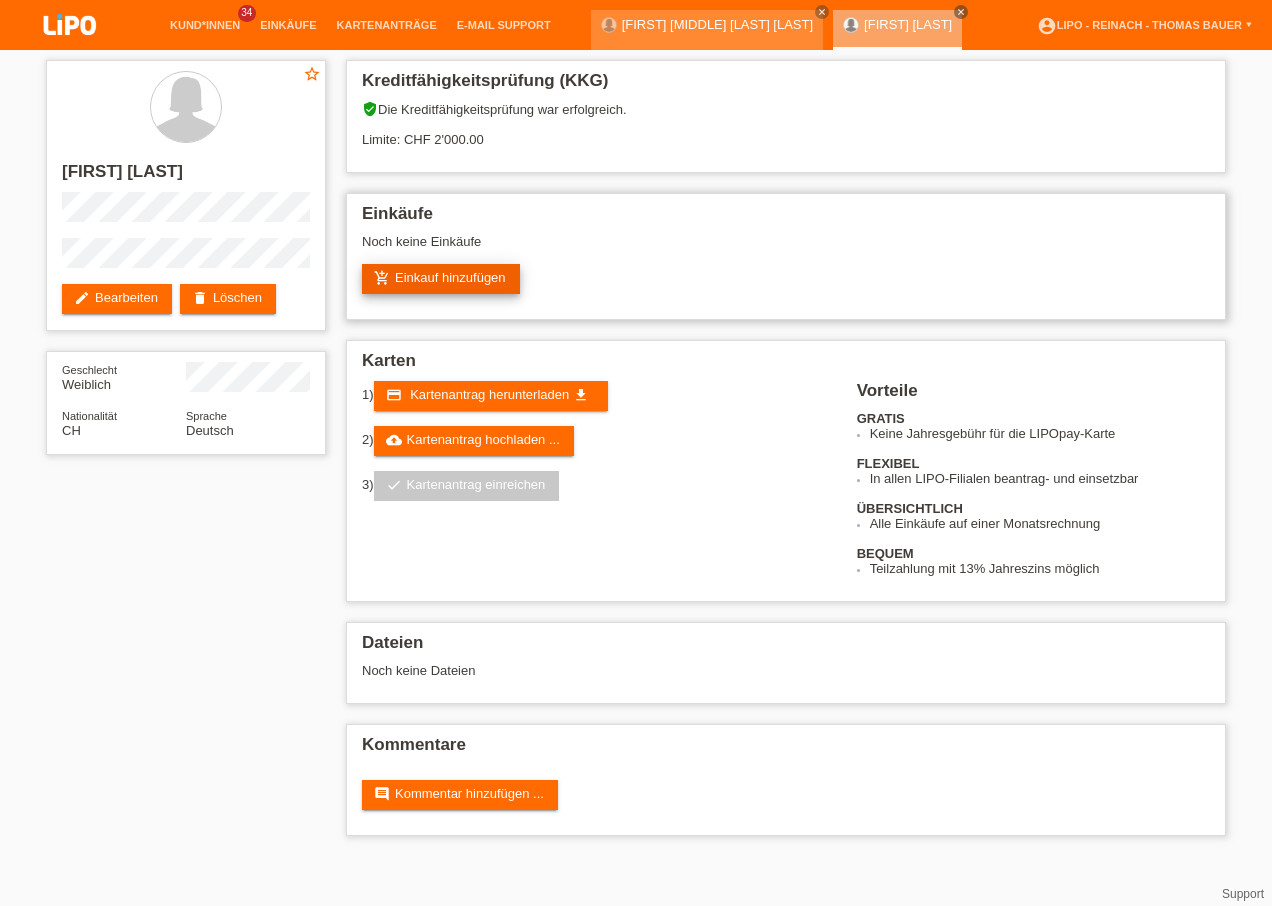 click on "add_shopping_cart  Einkauf hinzufügen" at bounding box center [441, 279] 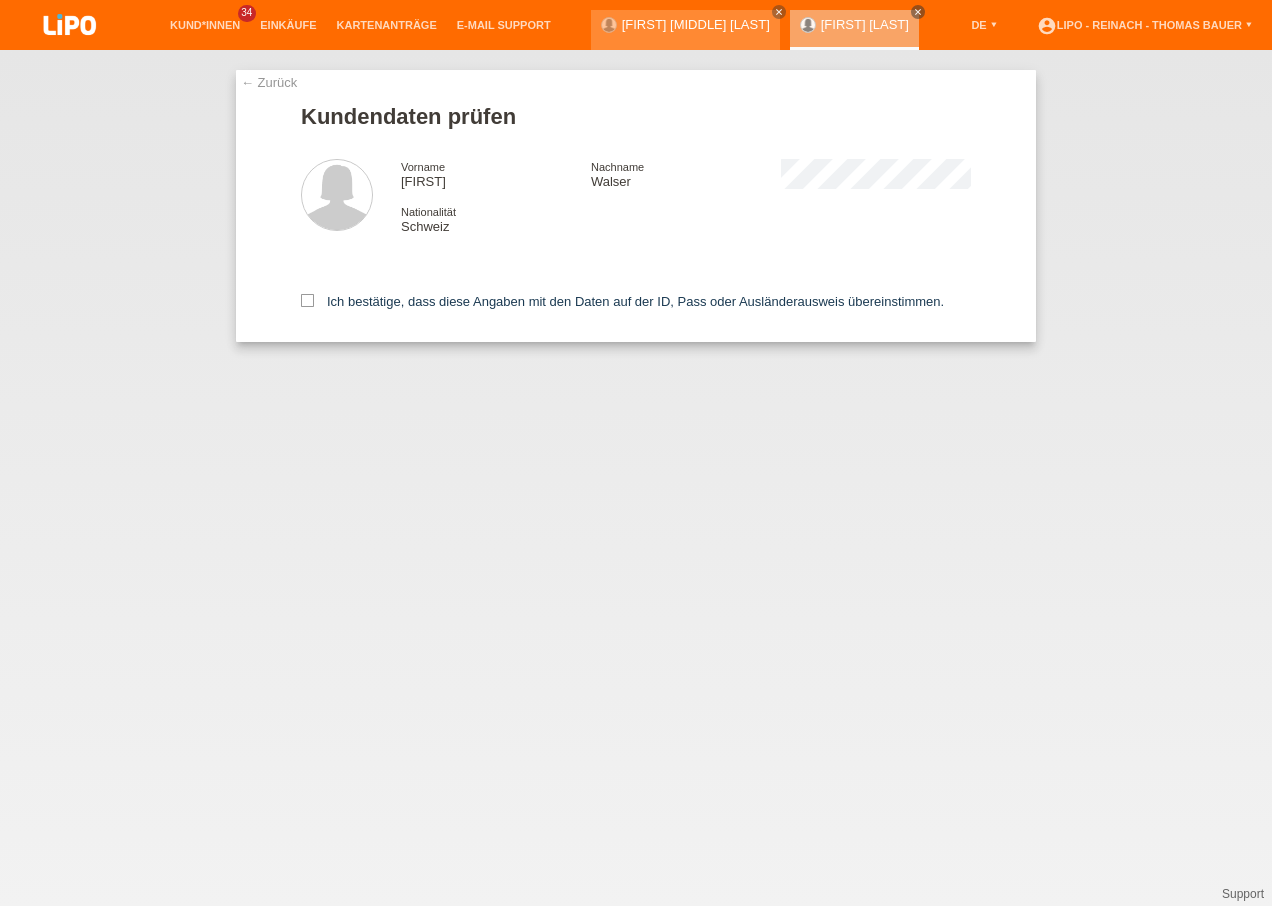 scroll, scrollTop: 0, scrollLeft: 0, axis: both 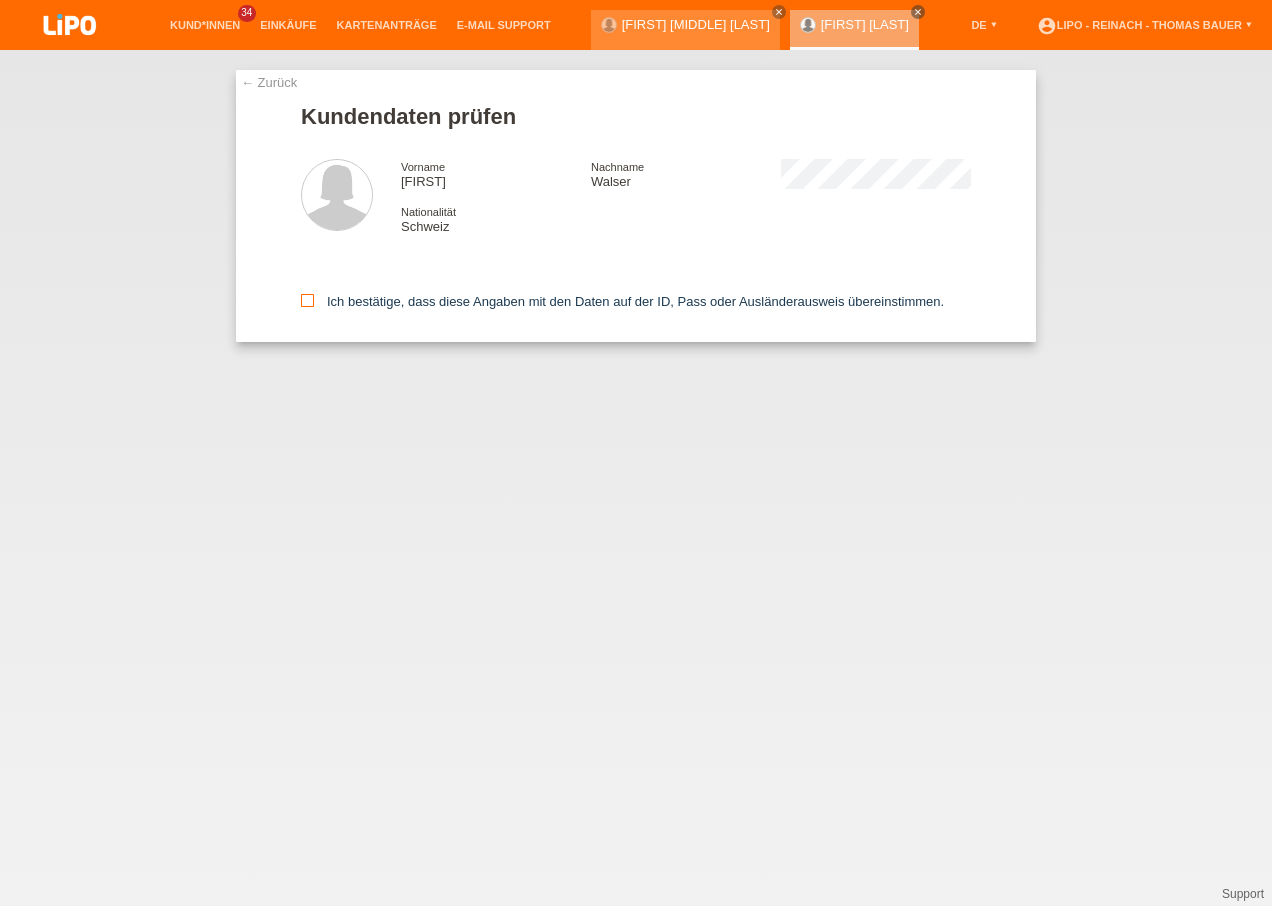 click at bounding box center (307, 300) 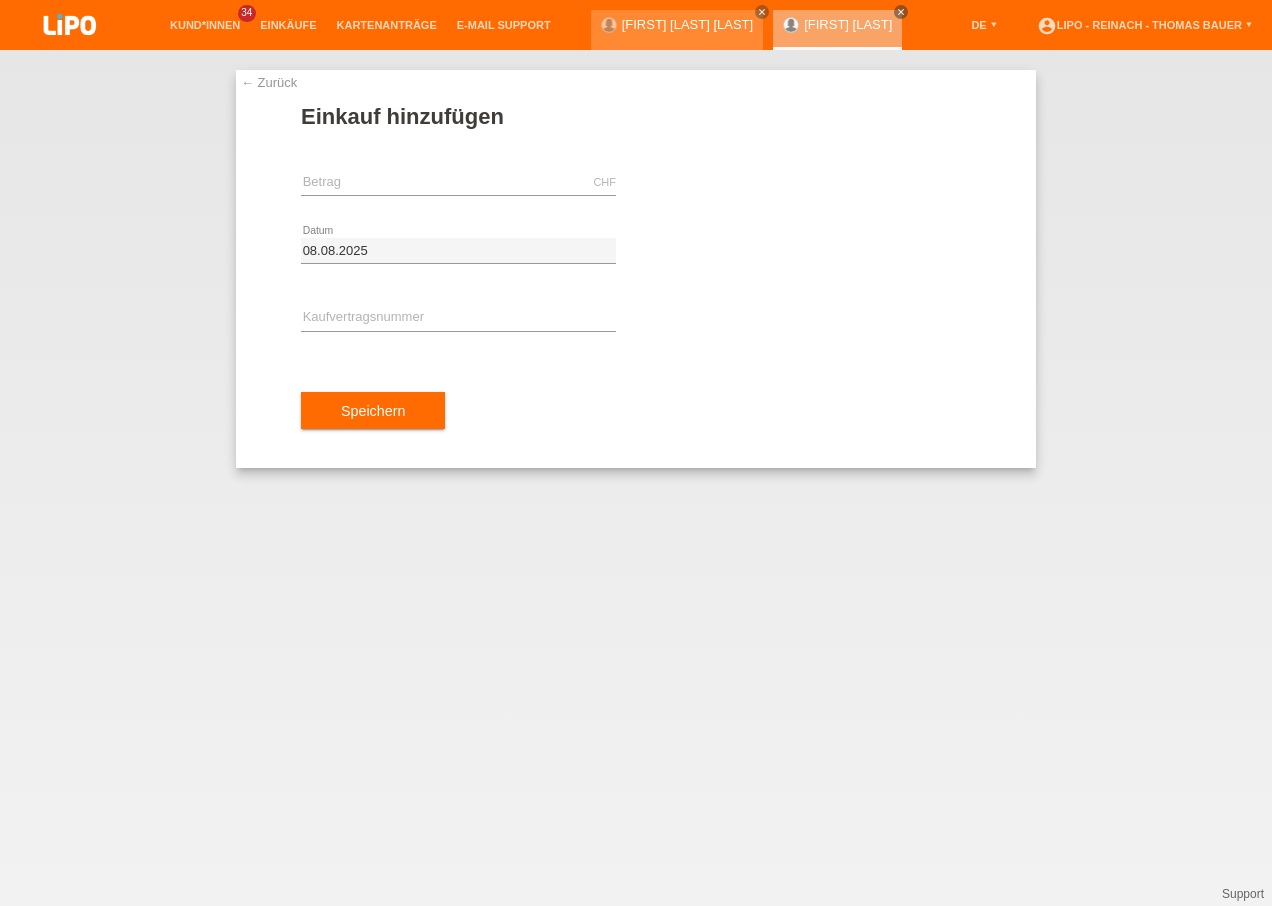 scroll, scrollTop: 0, scrollLeft: 0, axis: both 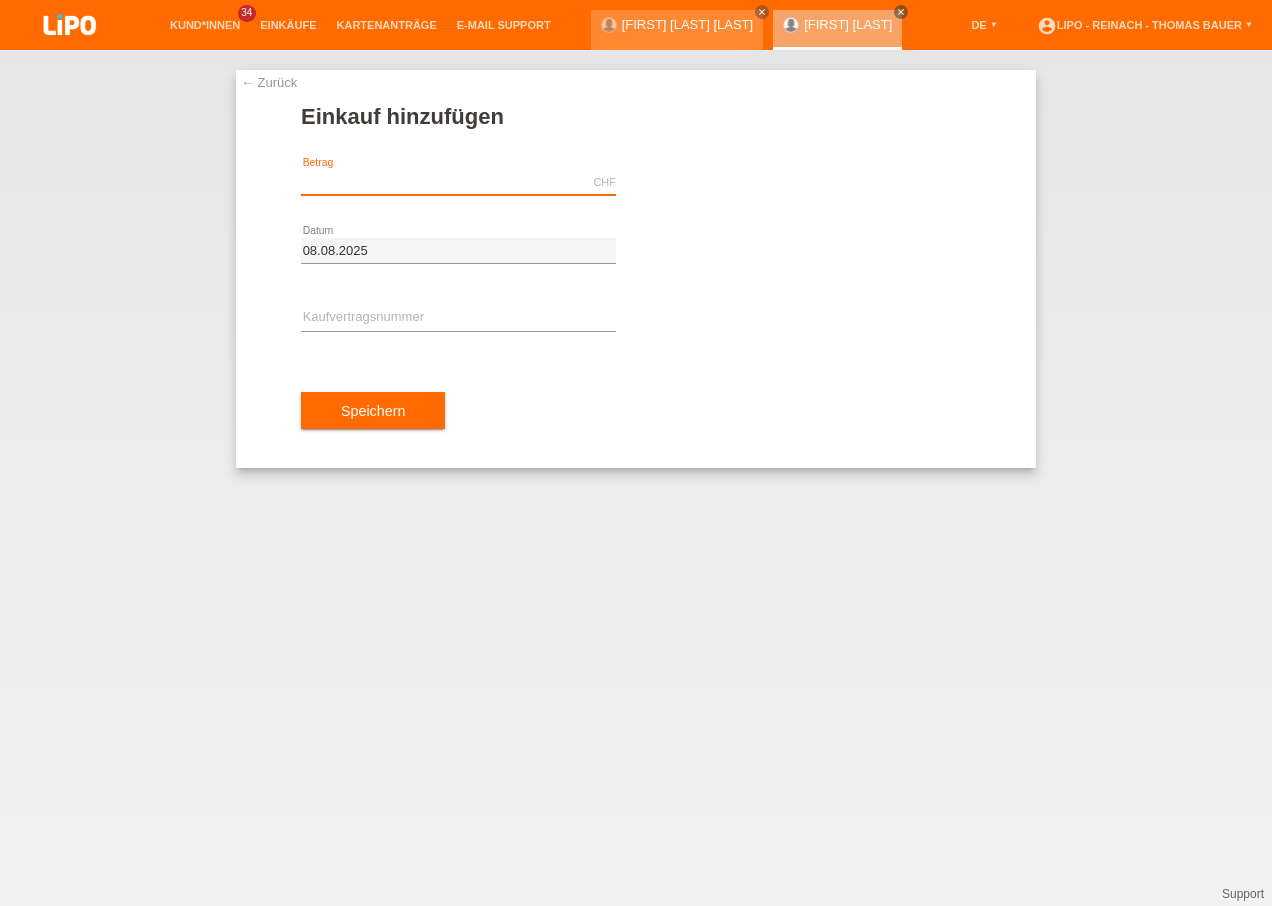click at bounding box center [458, 182] 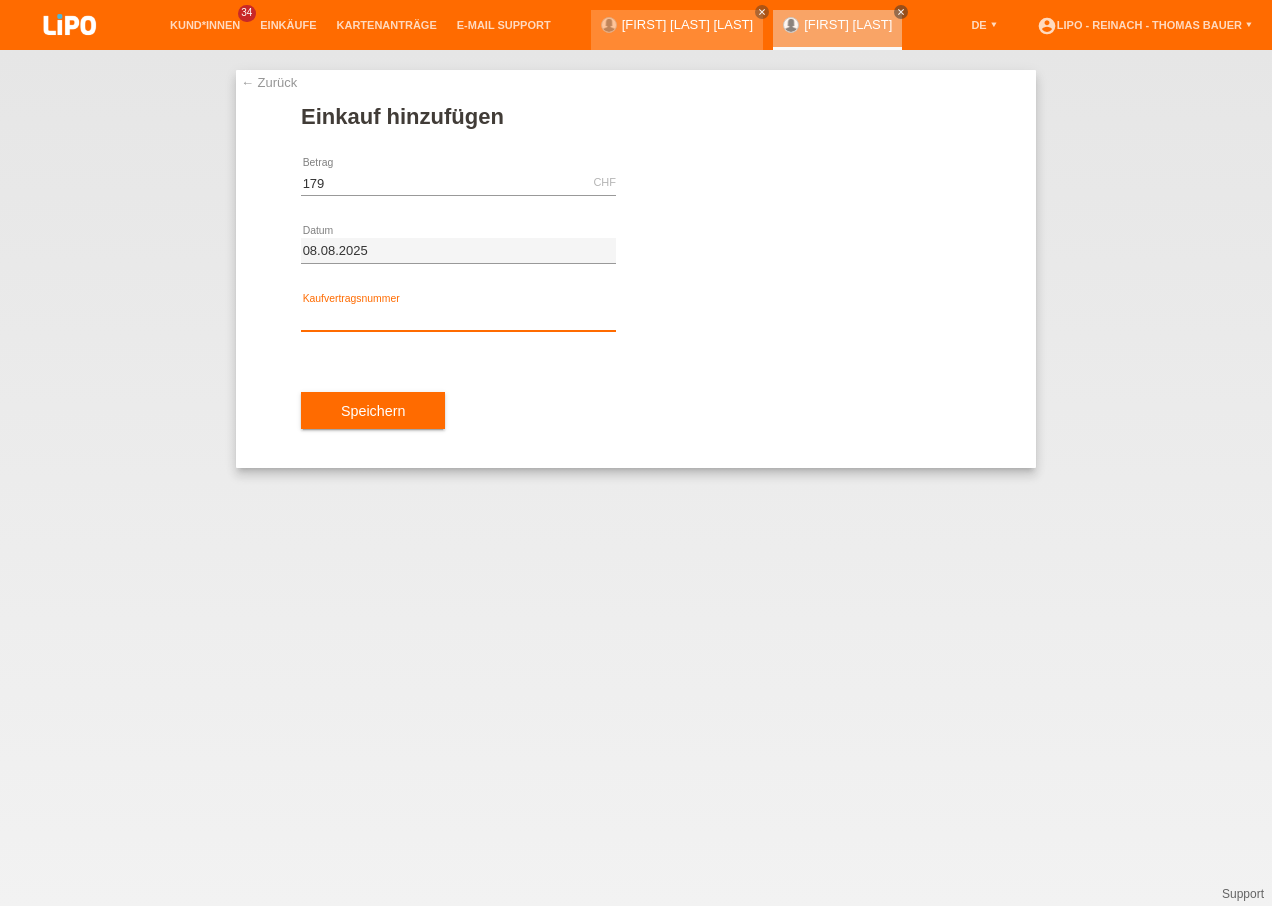 type on "179.00" 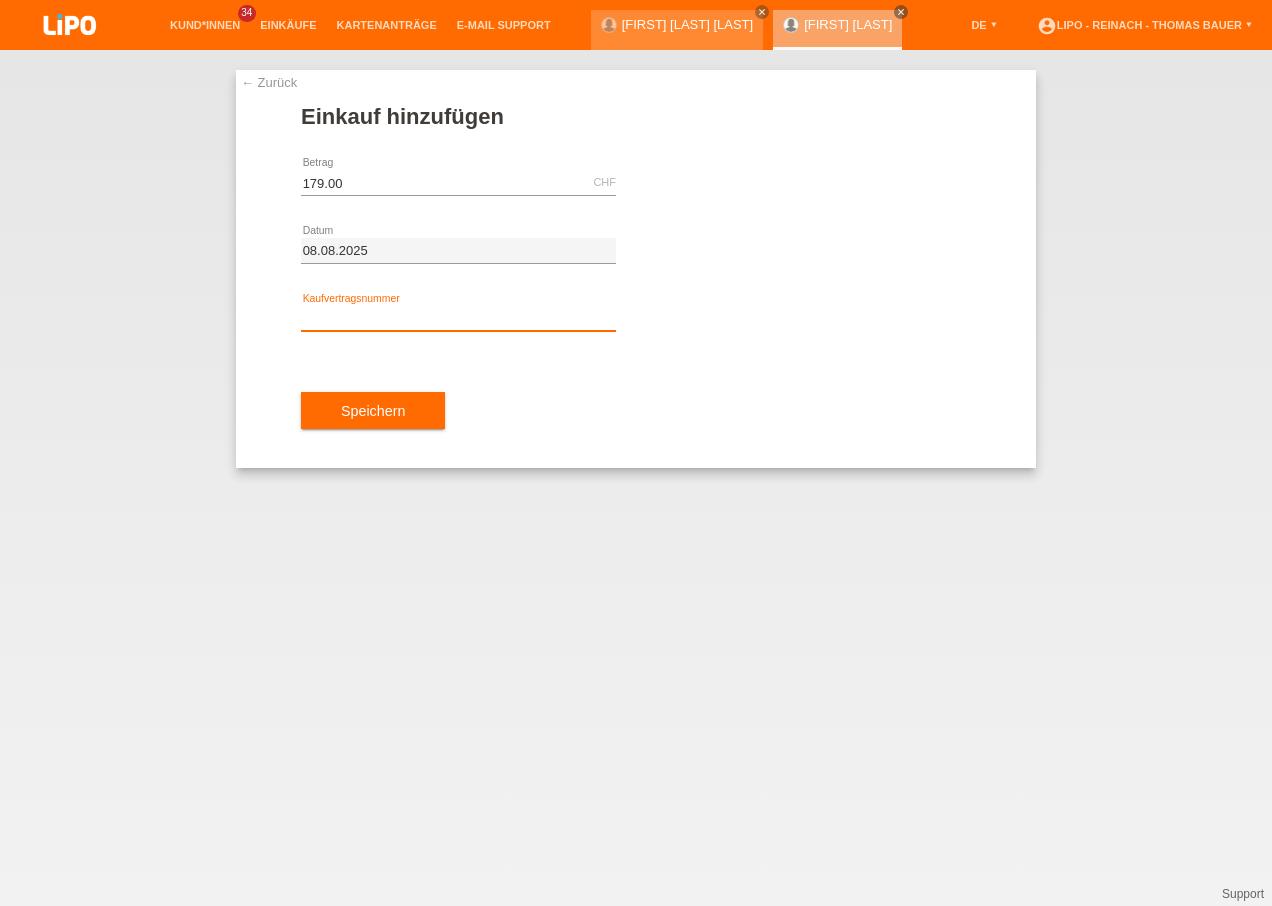 click at bounding box center (458, 318) 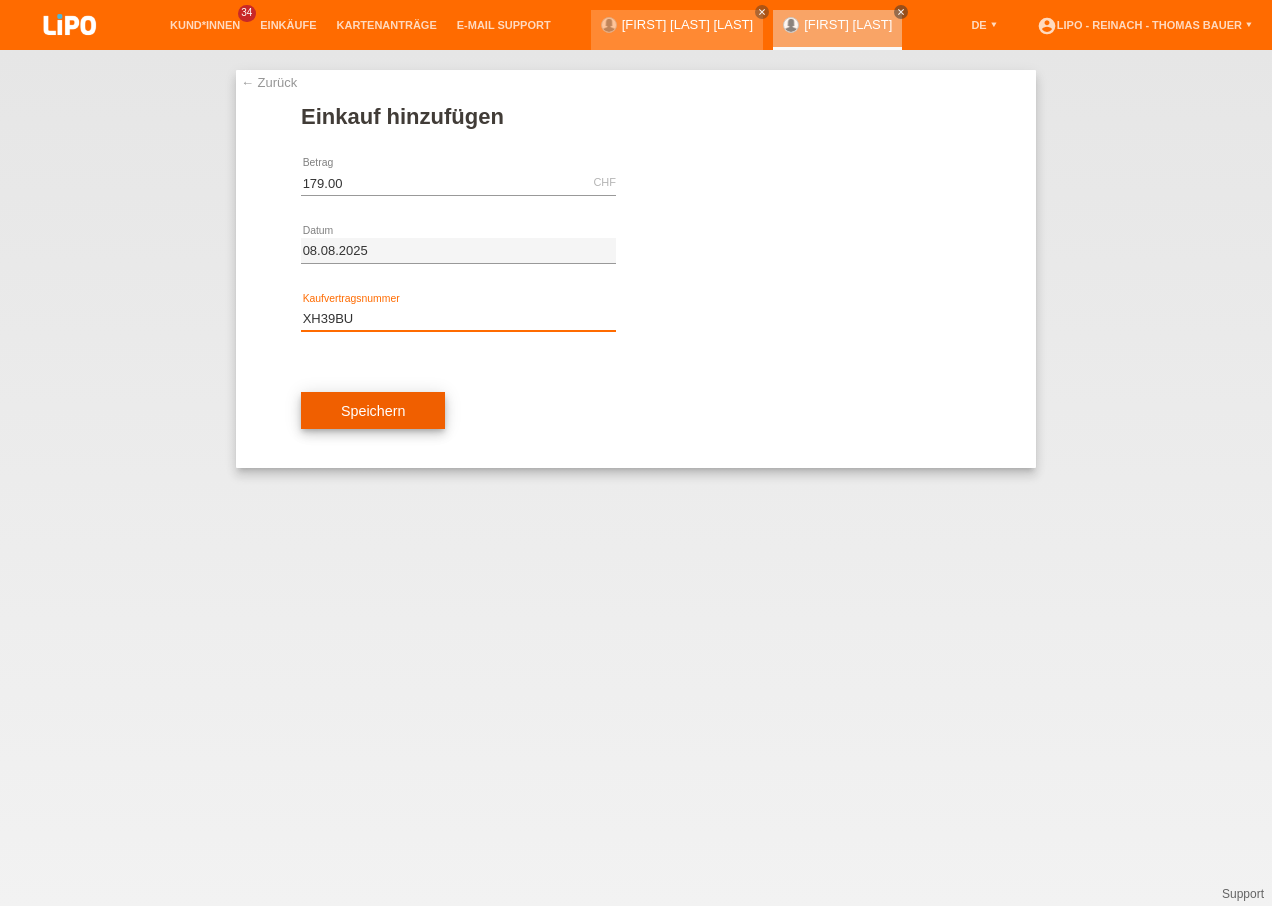 type on "XH39BU" 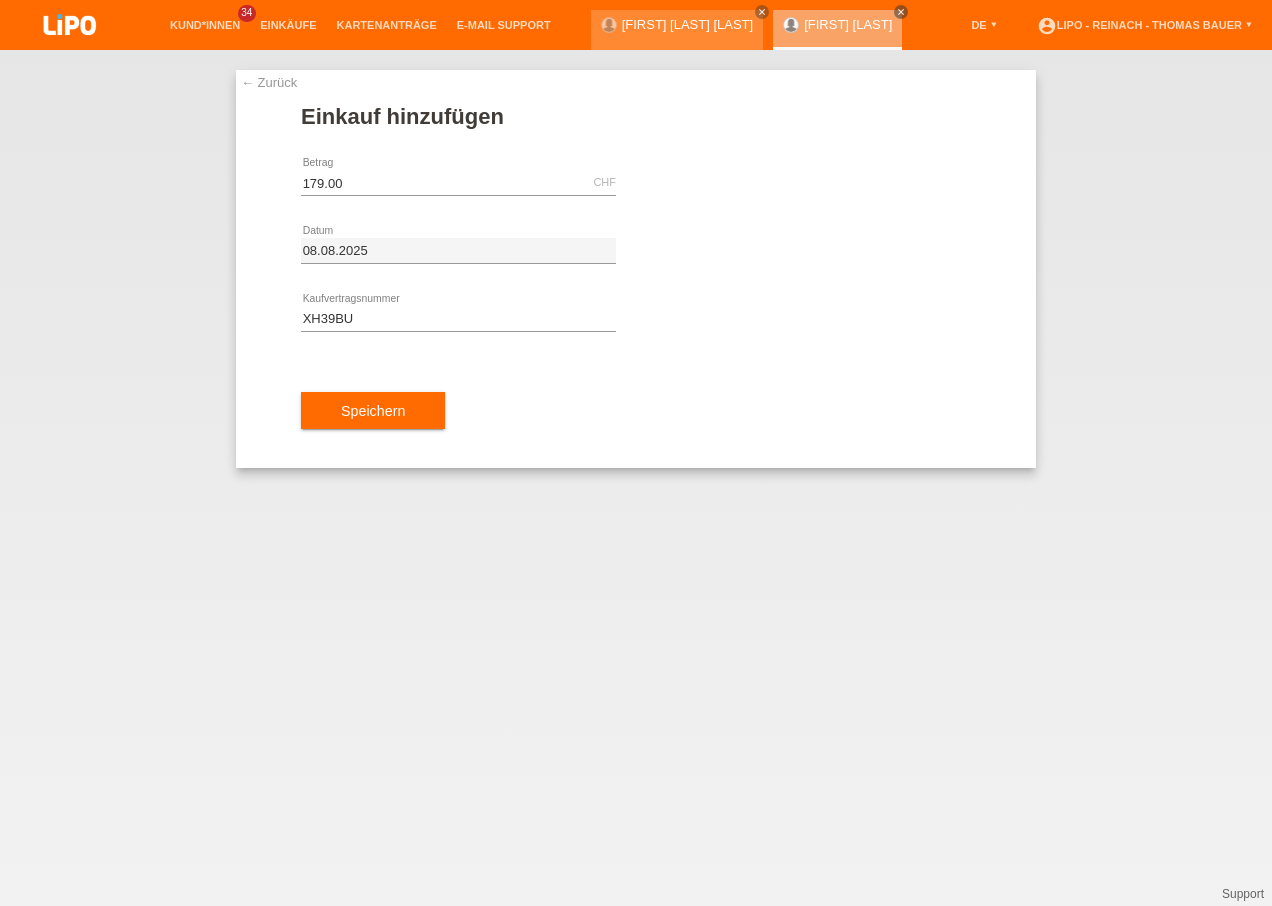 click on "Speichern" at bounding box center [373, 411] 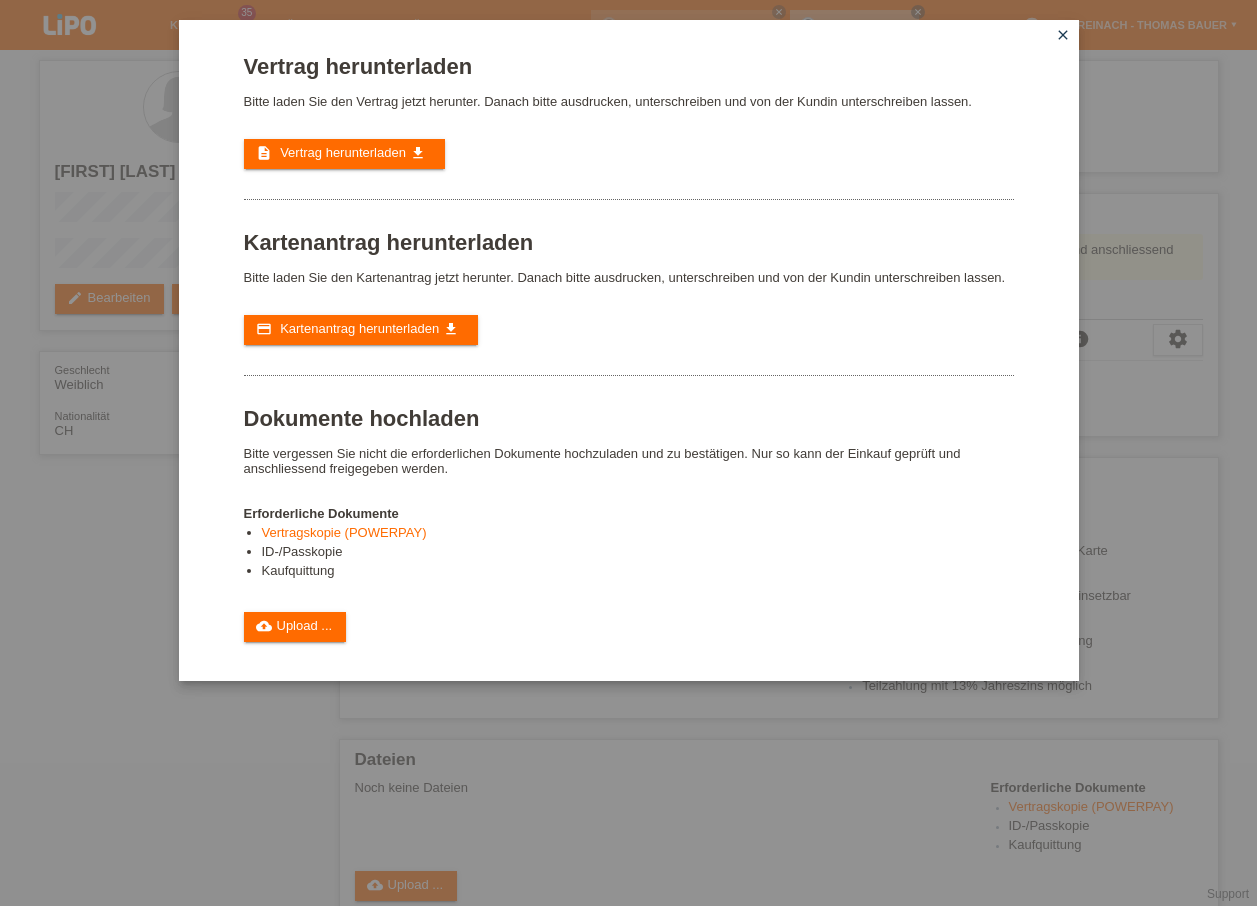 scroll, scrollTop: 0, scrollLeft: 0, axis: both 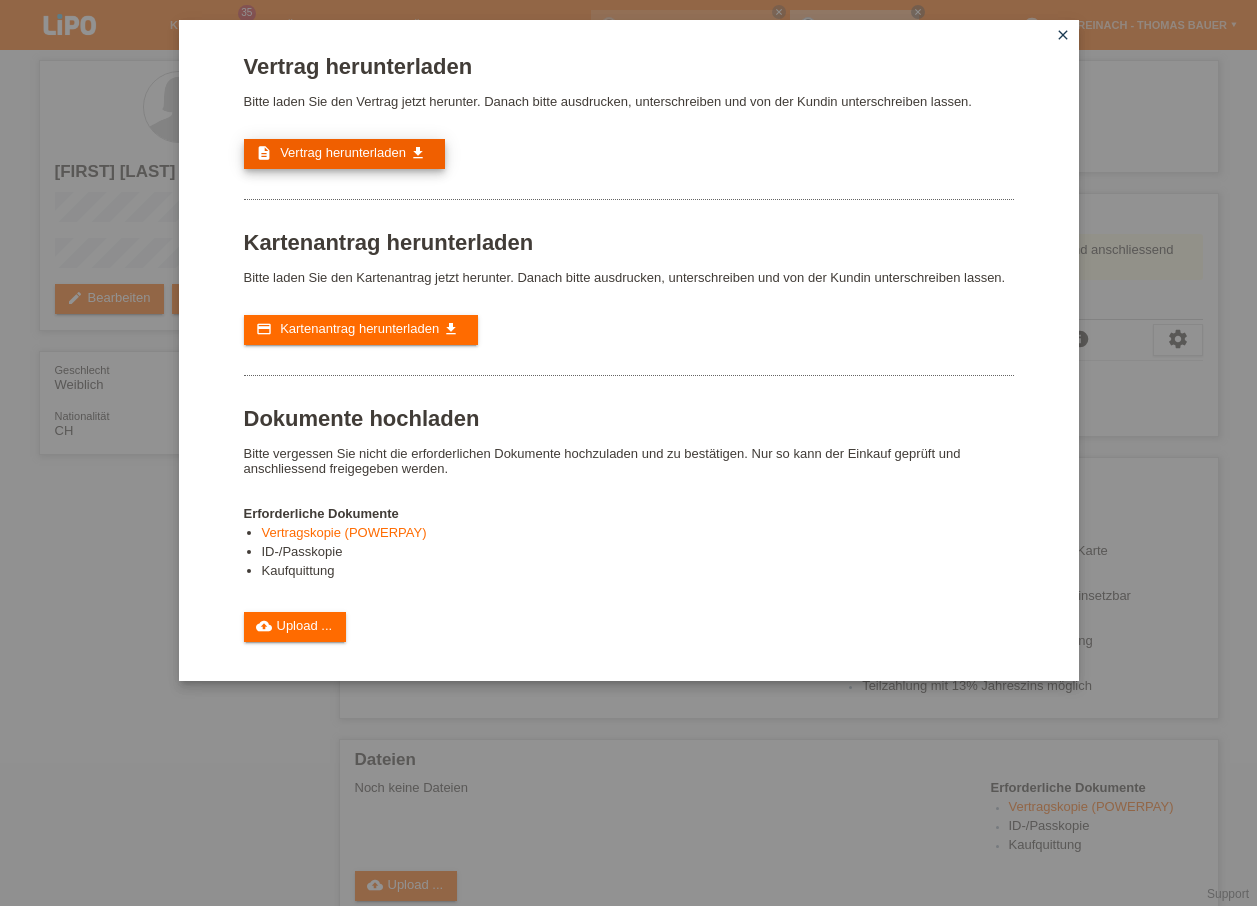 click on "description   Vertrag herunterladen   get_app" at bounding box center [344, 154] 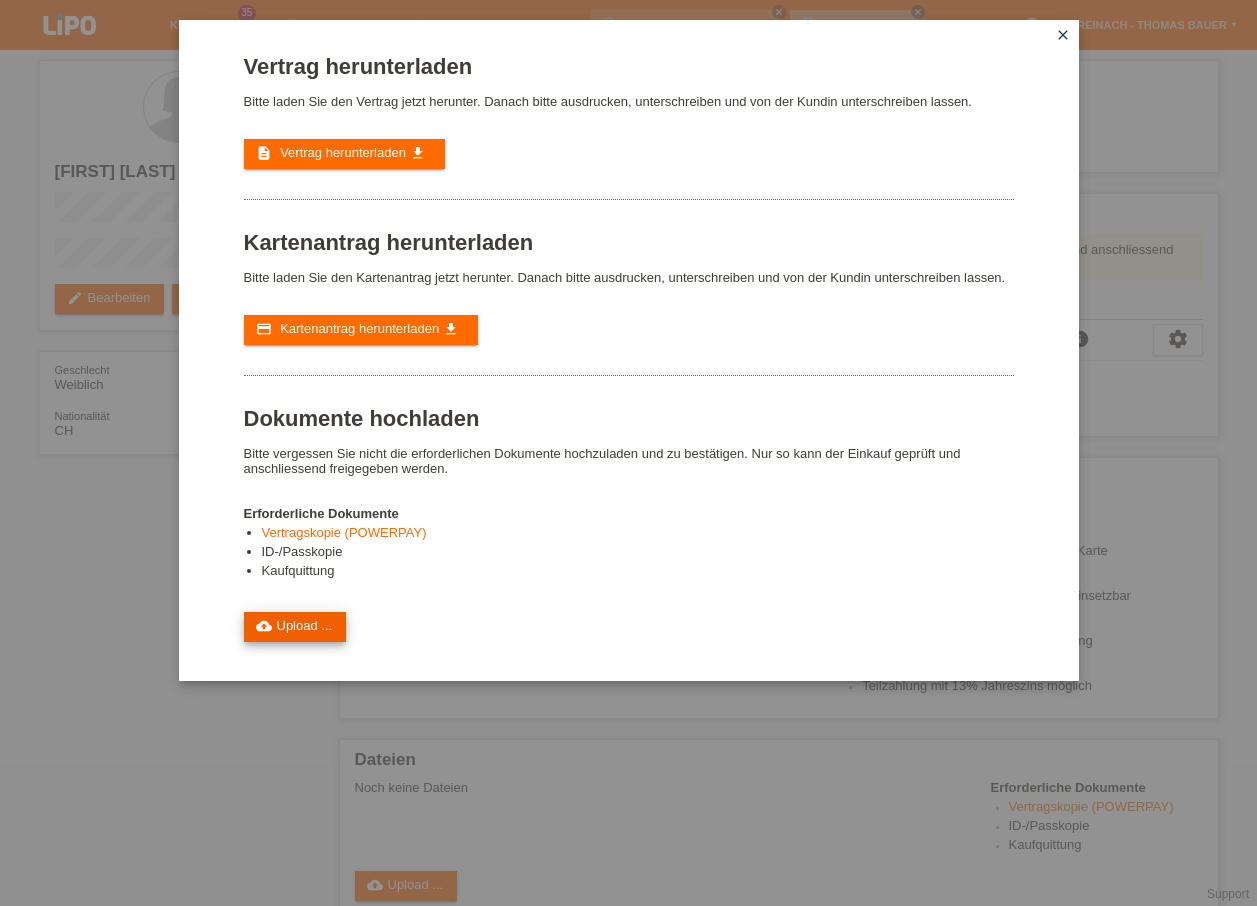 click on "cloud_upload  Upload ..." at bounding box center [295, 627] 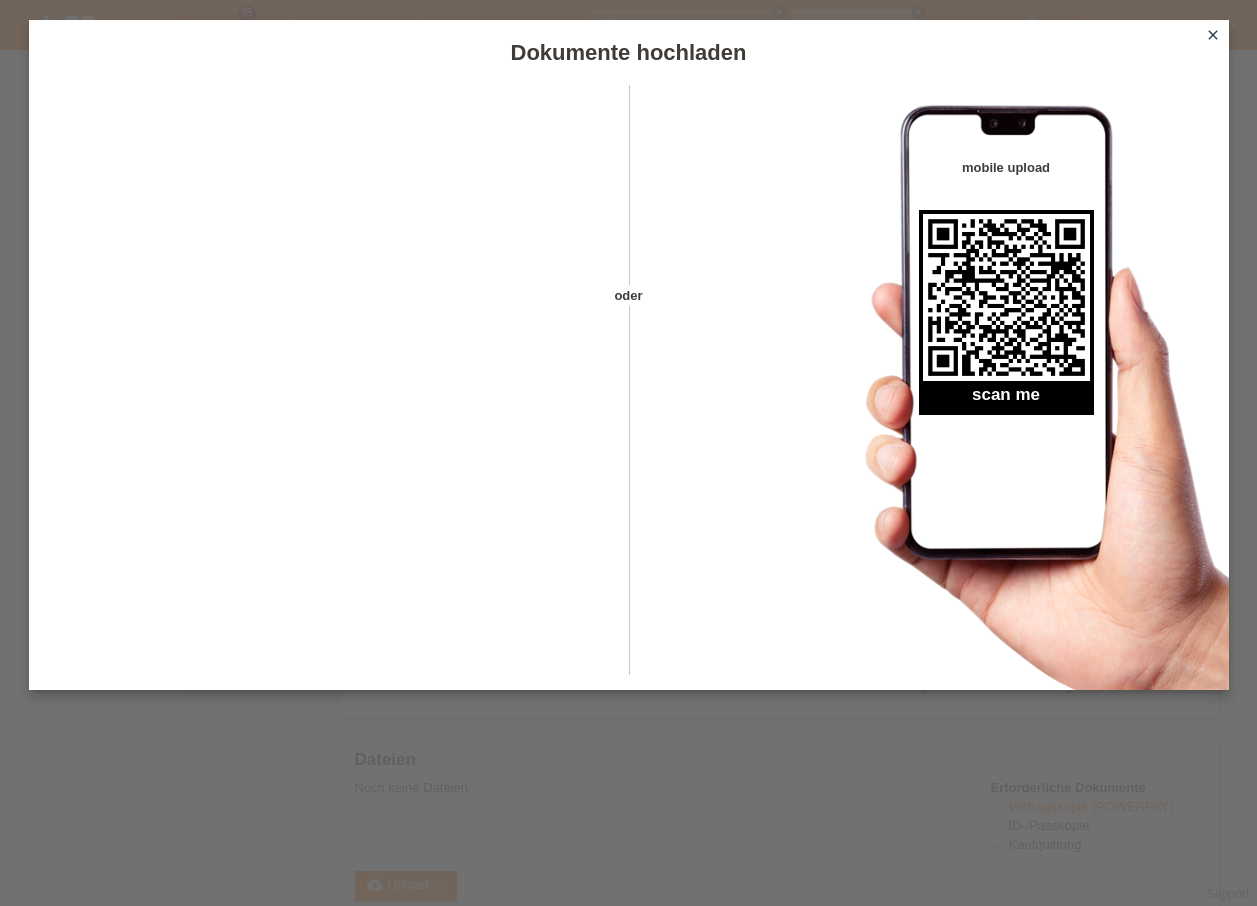 click on "close" at bounding box center (1213, 35) 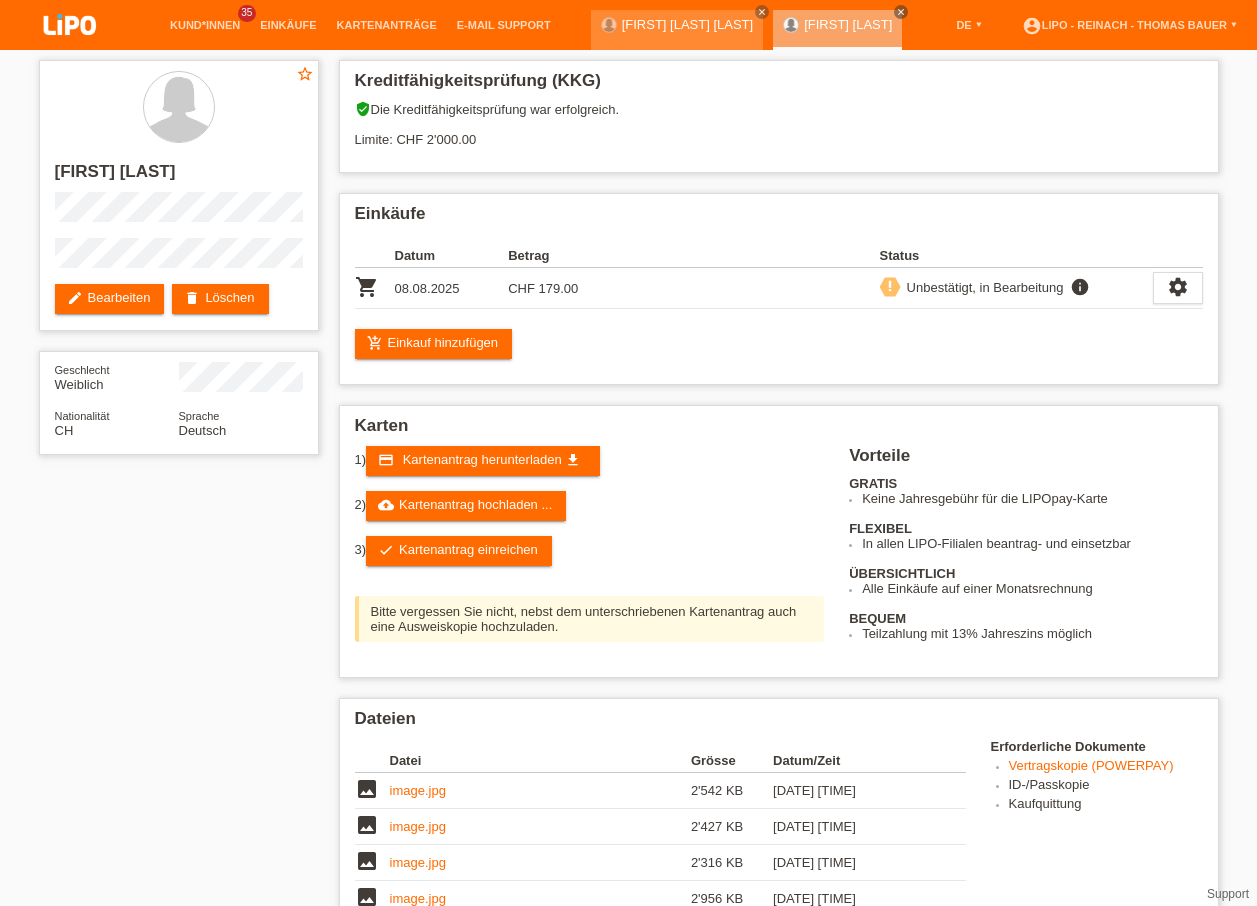 scroll, scrollTop: 0, scrollLeft: 0, axis: both 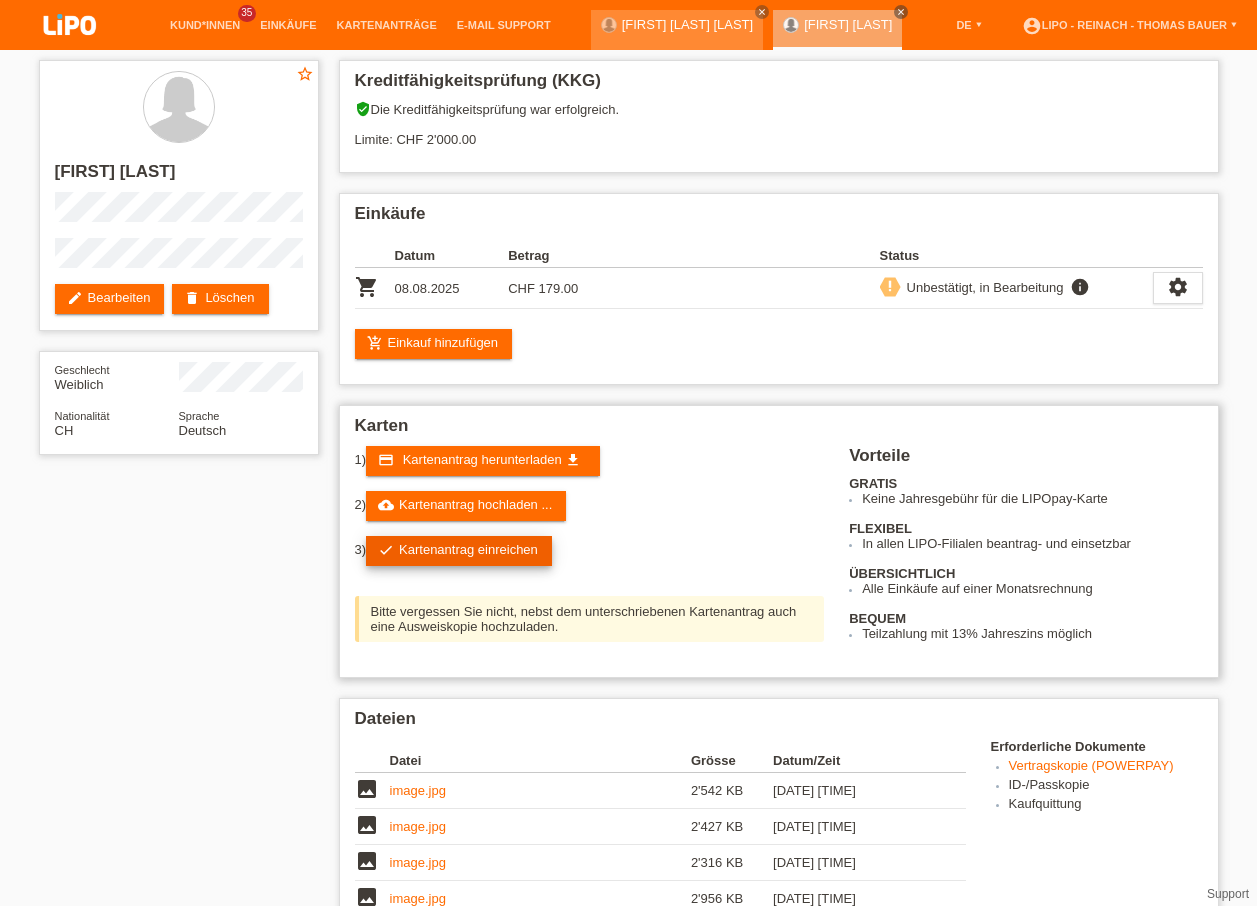 click on "check  Kartenantrag einreichen" at bounding box center (459, 551) 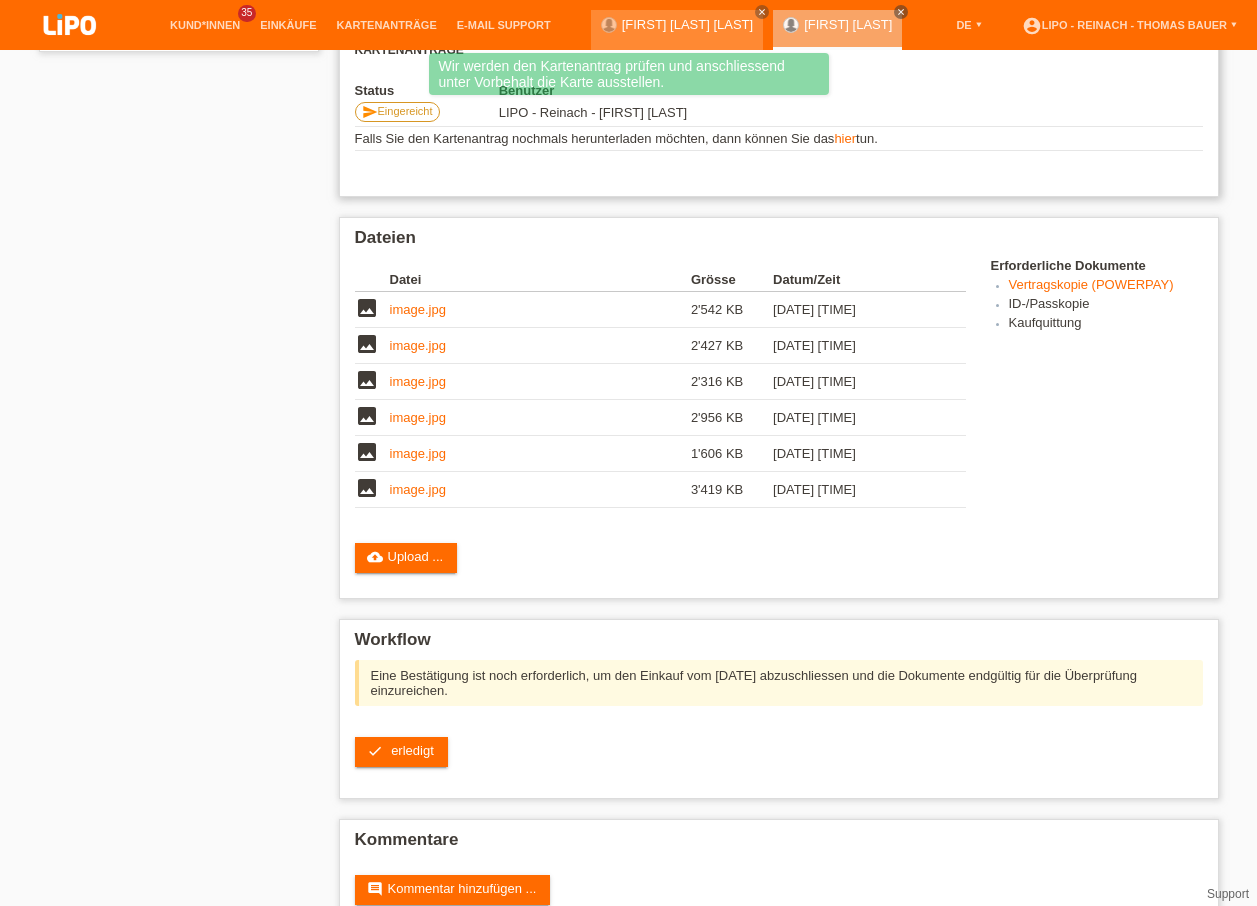 scroll, scrollTop: 448, scrollLeft: 0, axis: vertical 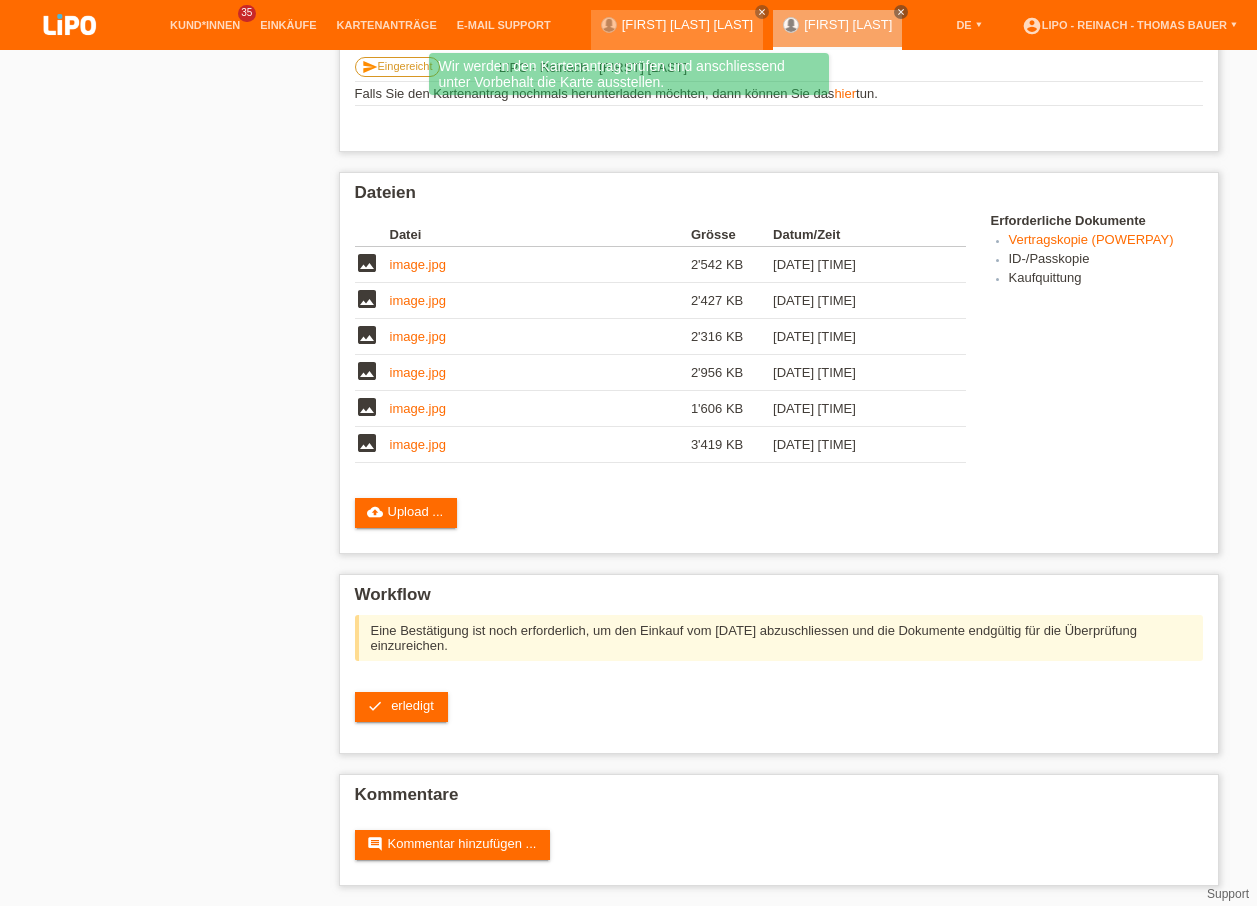 click on "erledigt" at bounding box center (412, 705) 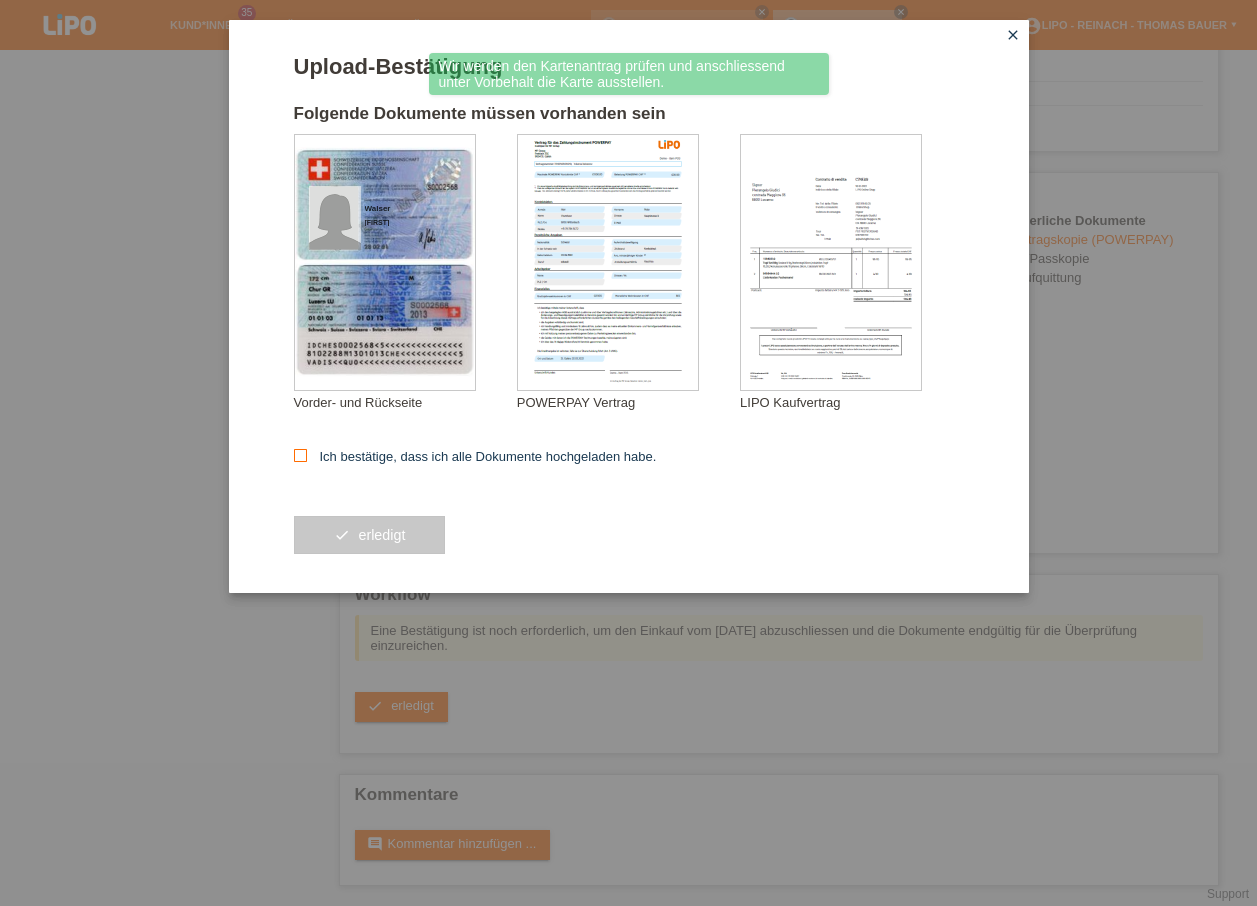 click at bounding box center [300, 455] 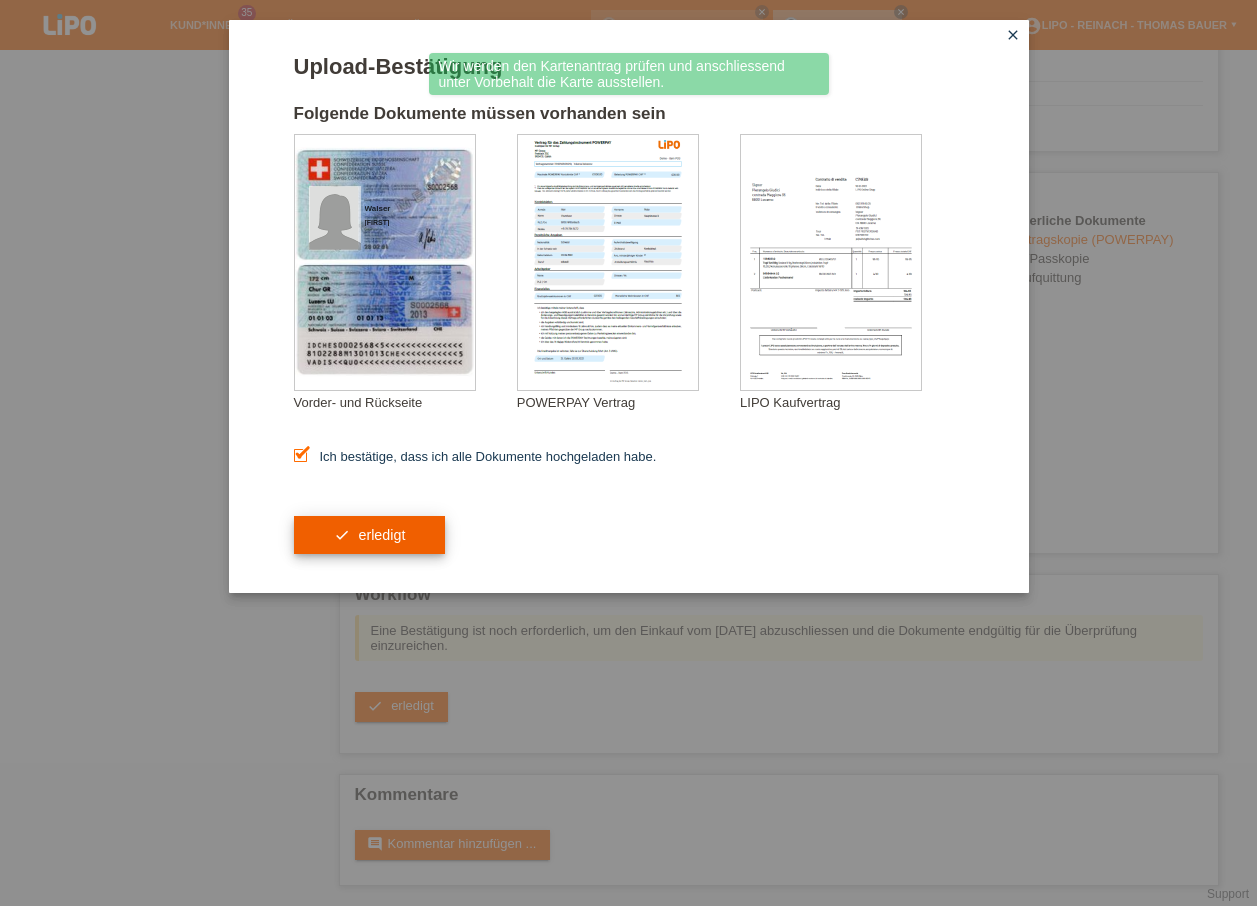 click on "erledigt" at bounding box center [381, 535] 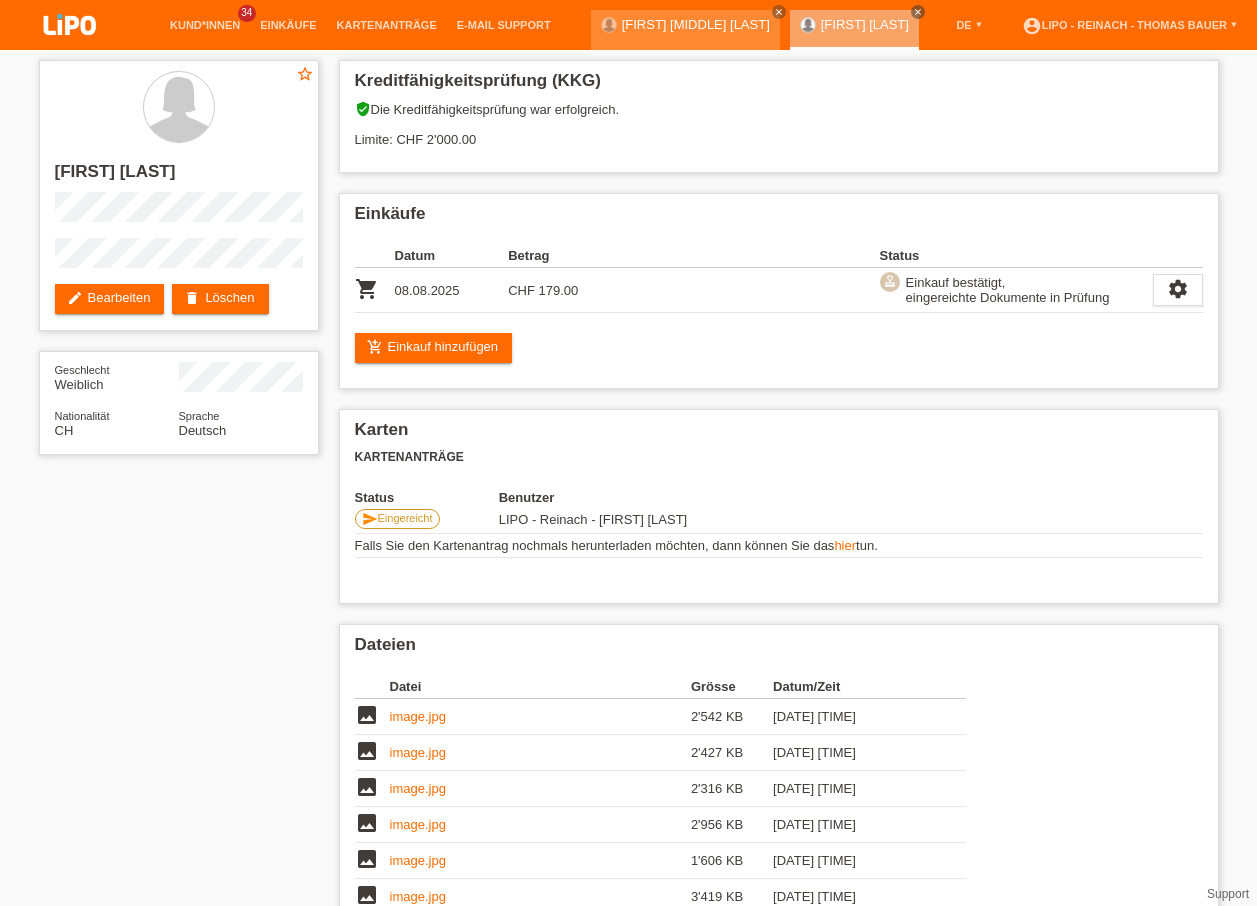 scroll, scrollTop: 0, scrollLeft: 0, axis: both 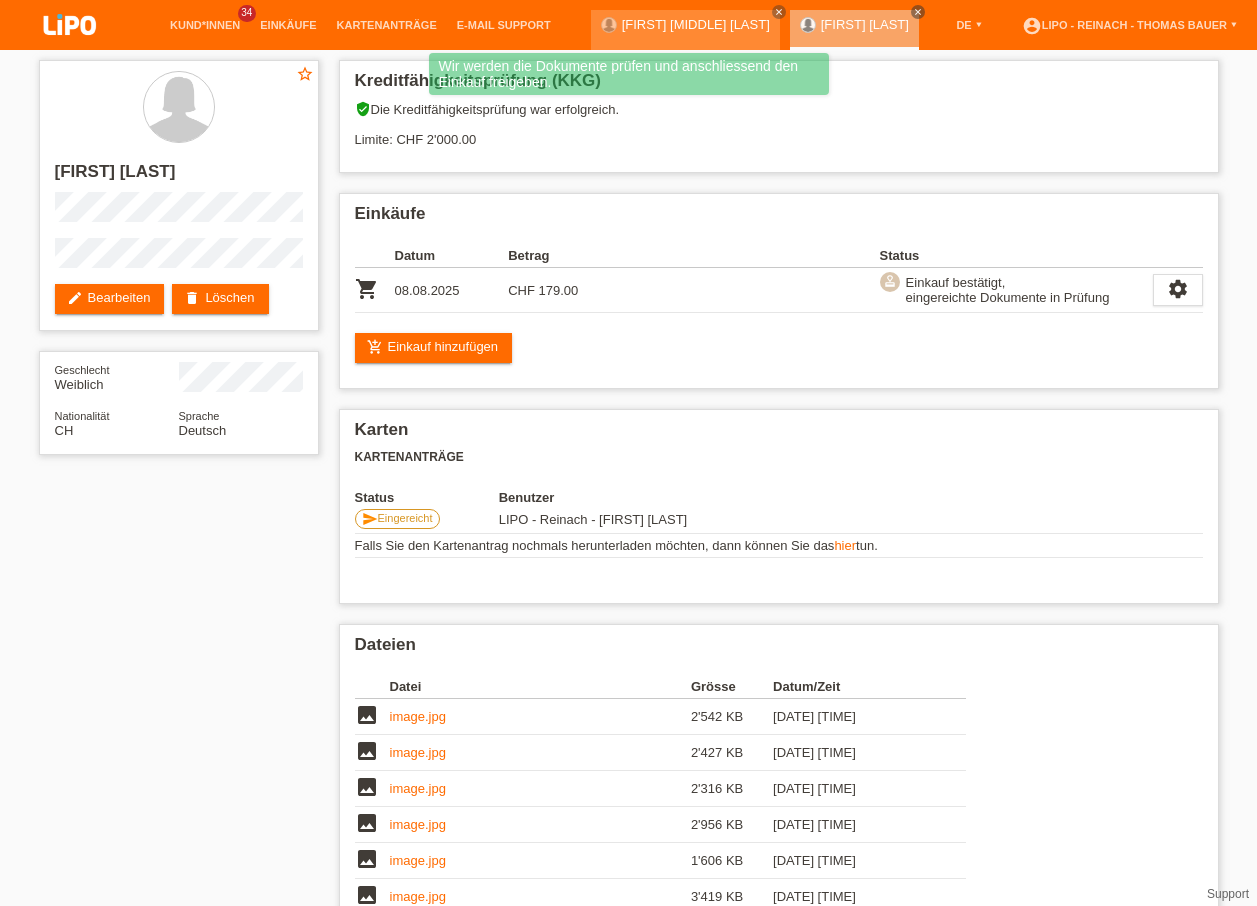click at bounding box center [70, 26] 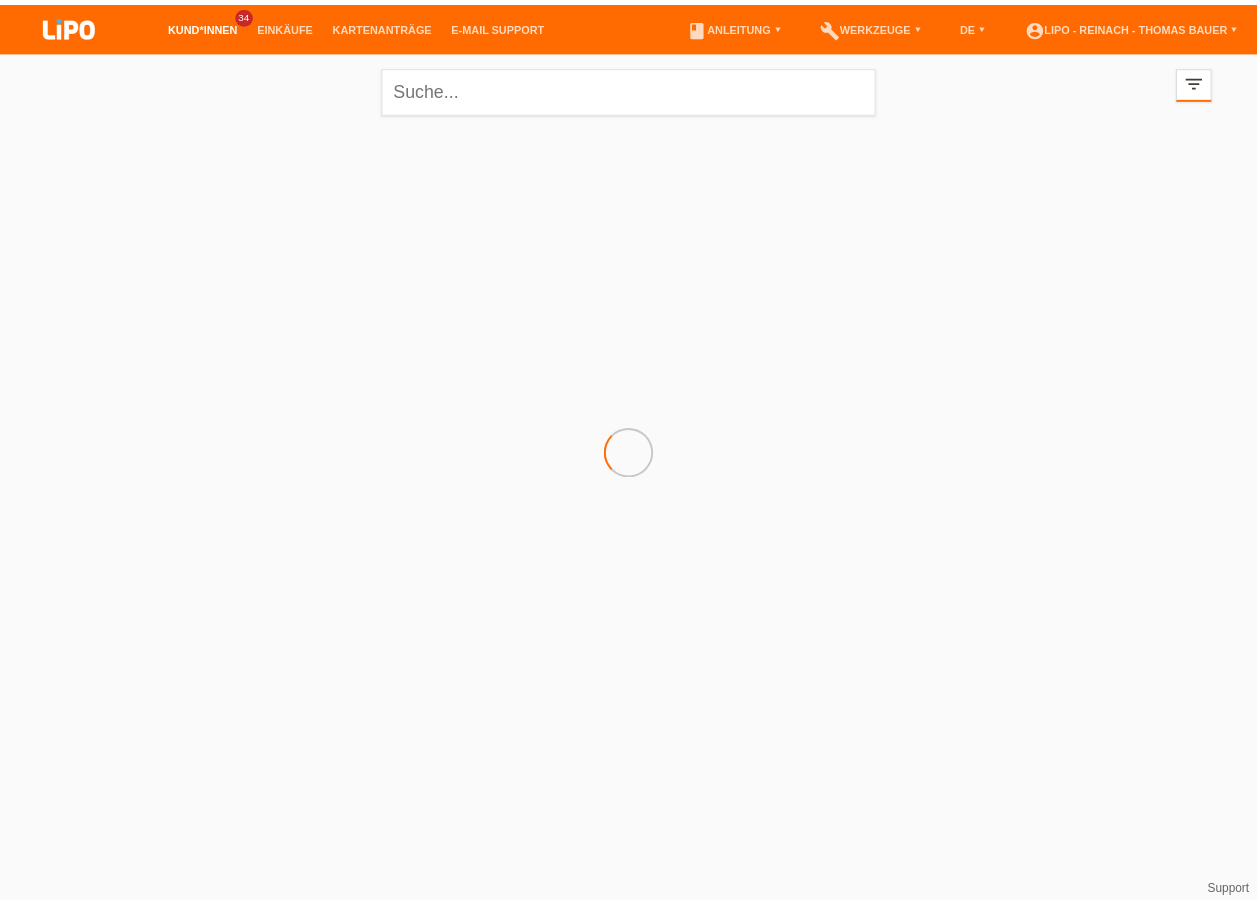 scroll, scrollTop: 0, scrollLeft: 0, axis: both 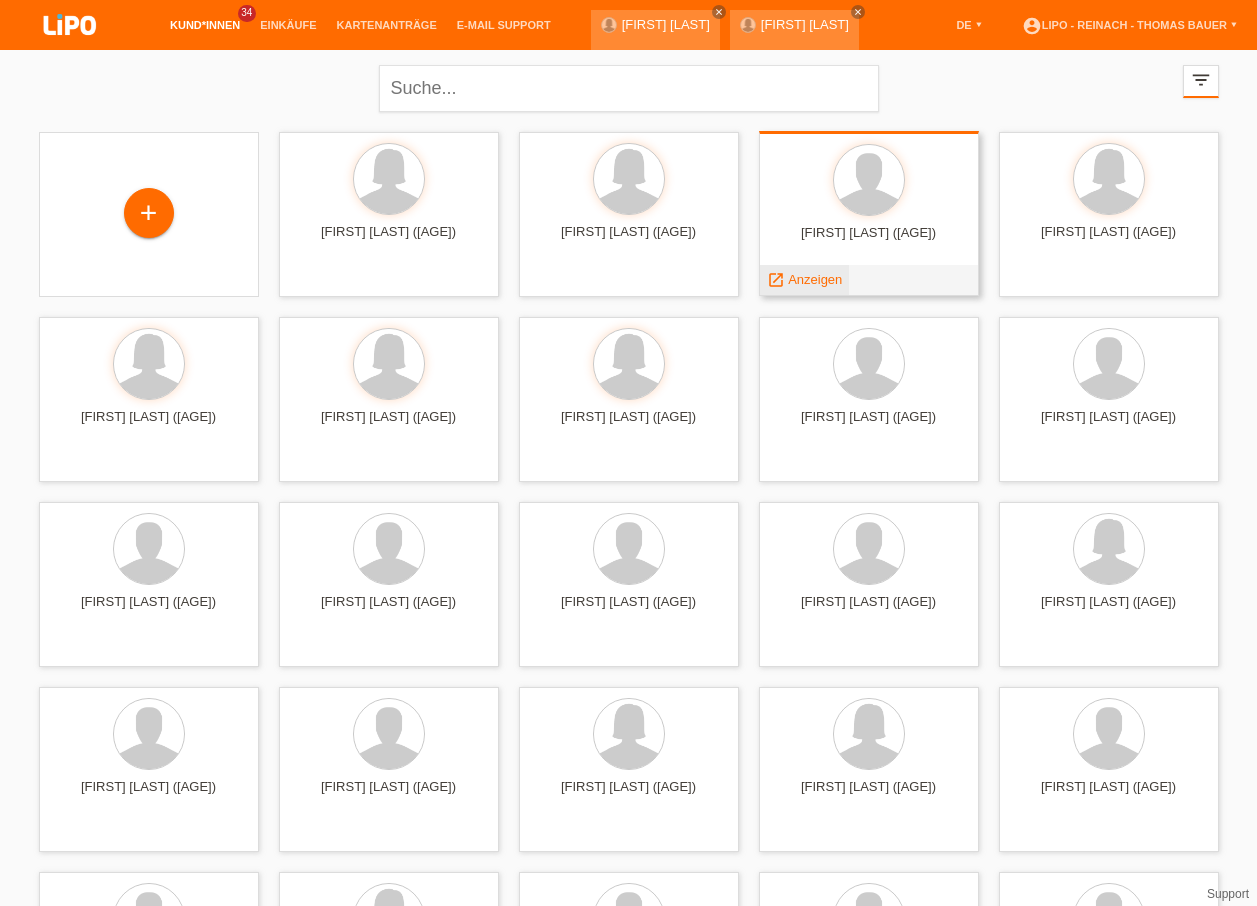 click on "Anzeigen" at bounding box center (815, 279) 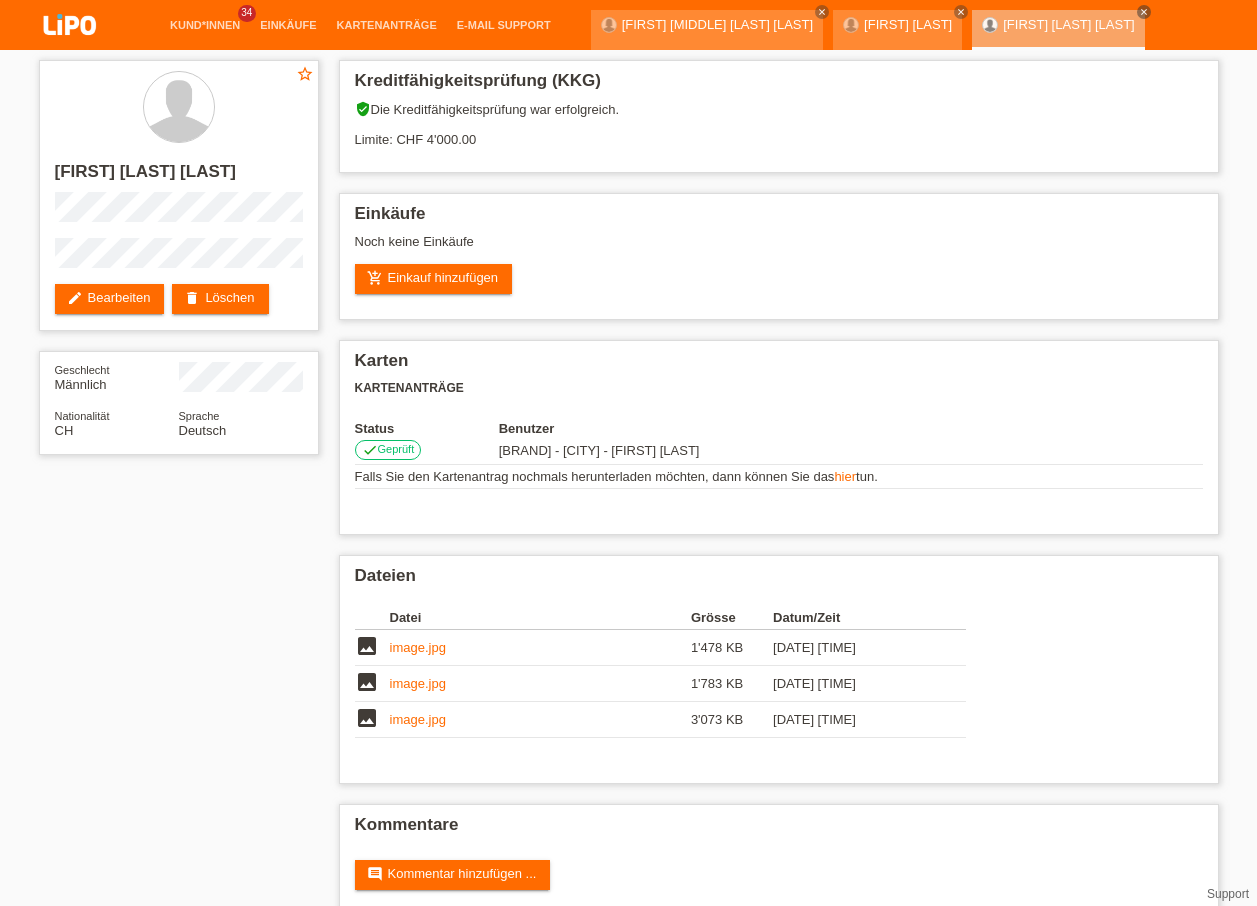 scroll, scrollTop: 0, scrollLeft: 0, axis: both 